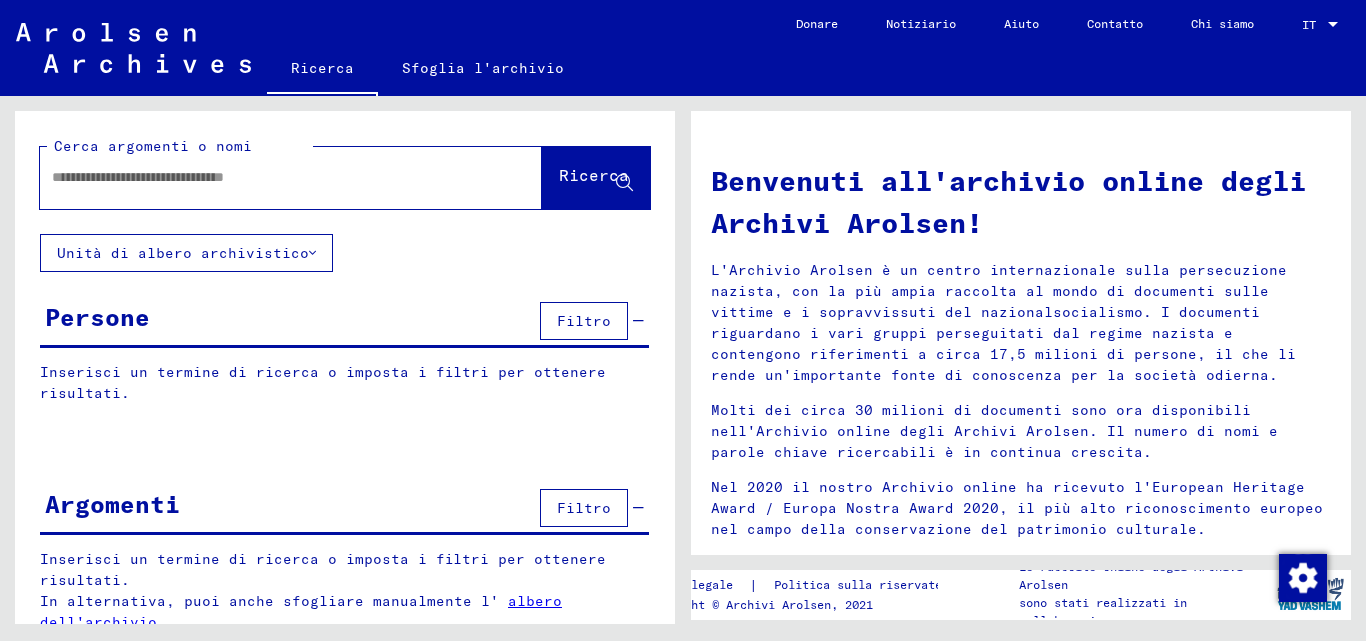click at bounding box center [267, 177] 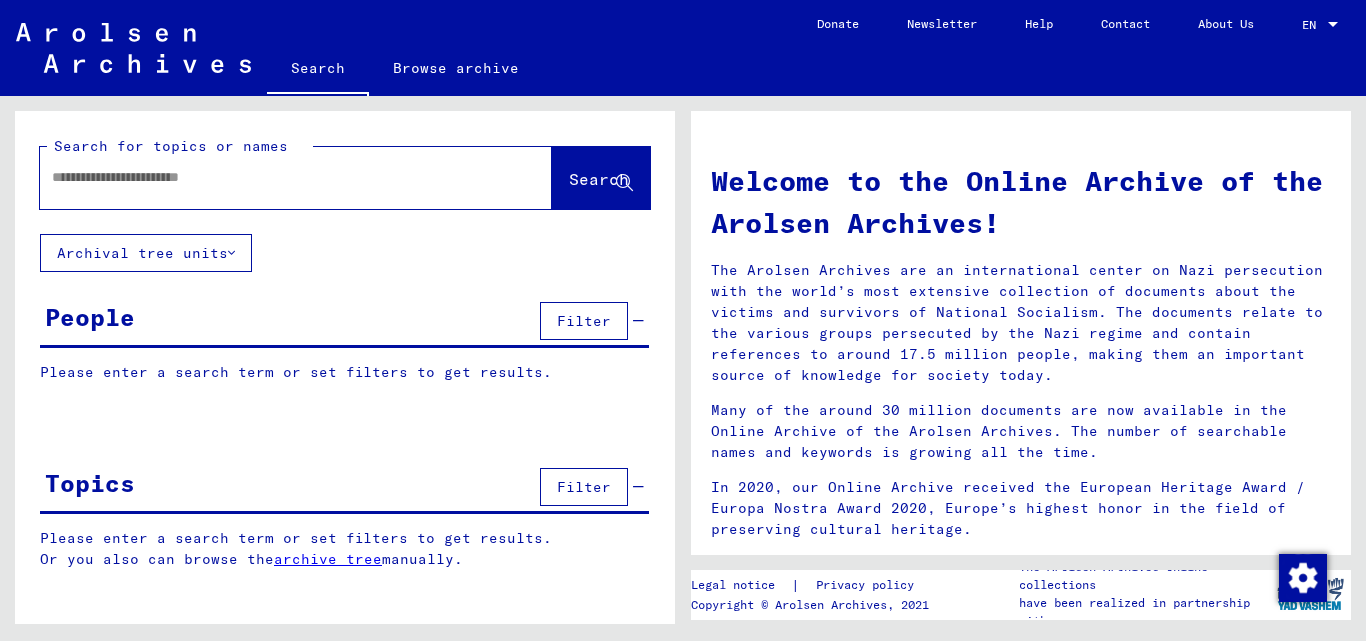 click at bounding box center [272, 177] 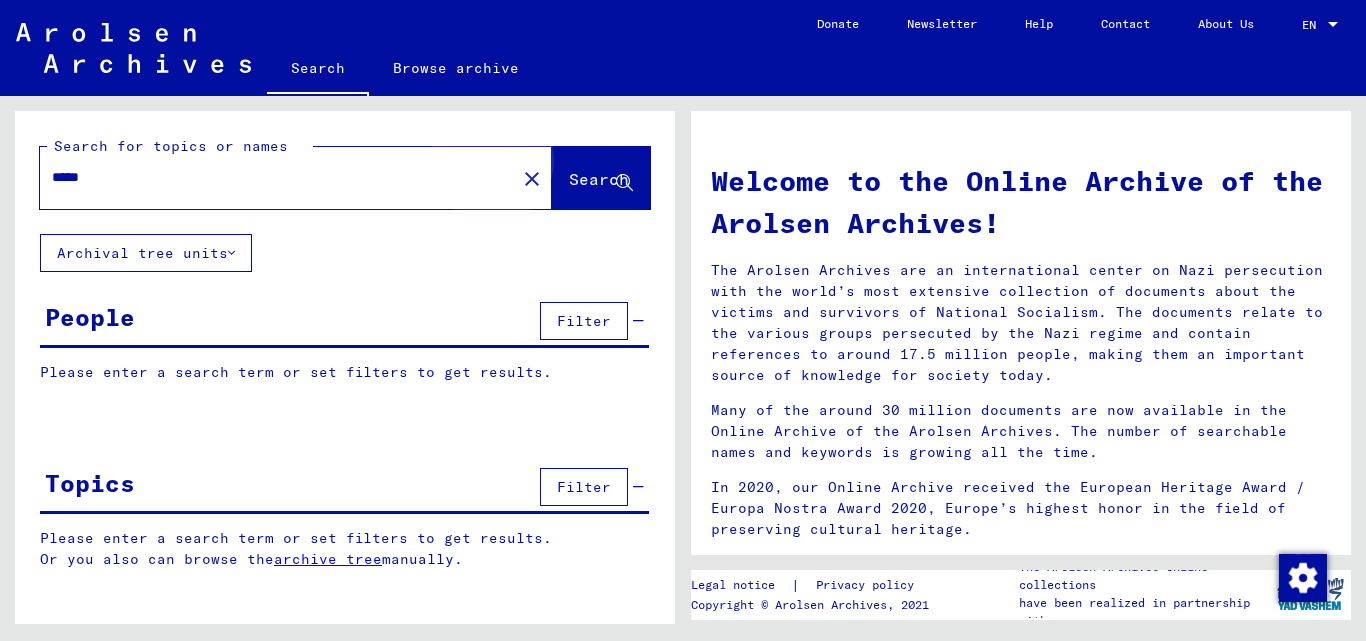 click on "Search" at bounding box center [599, 179] 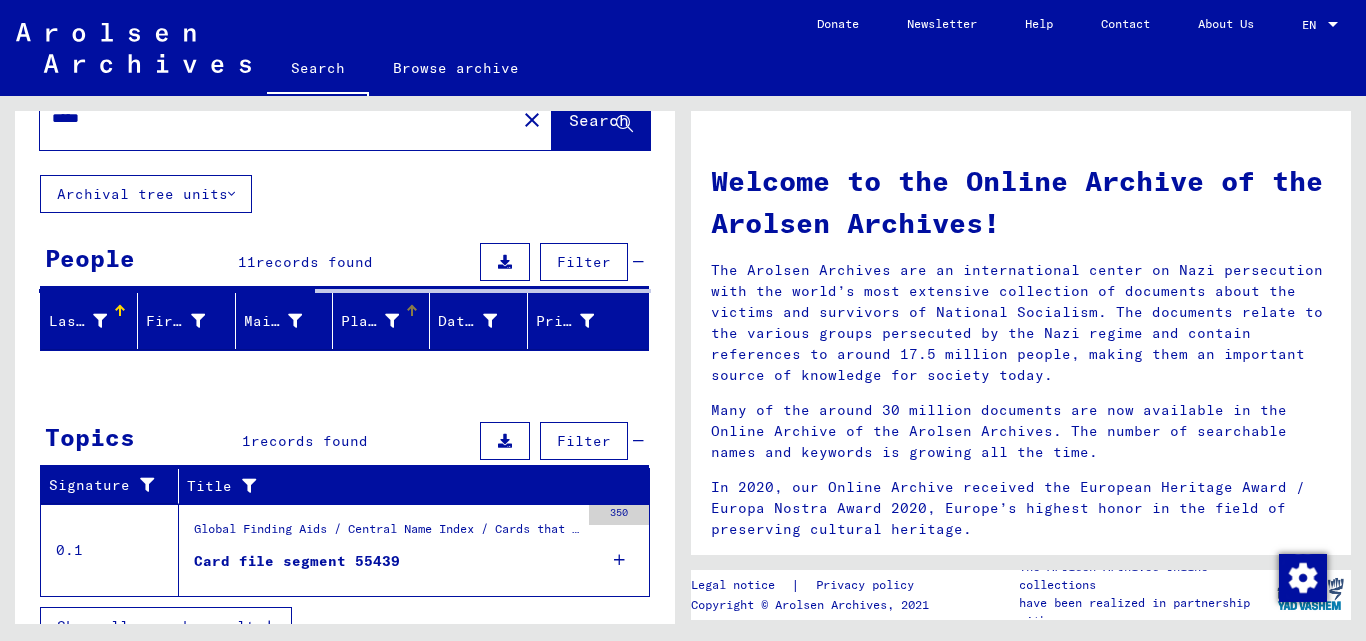 scroll, scrollTop: 91, scrollLeft: 0, axis: vertical 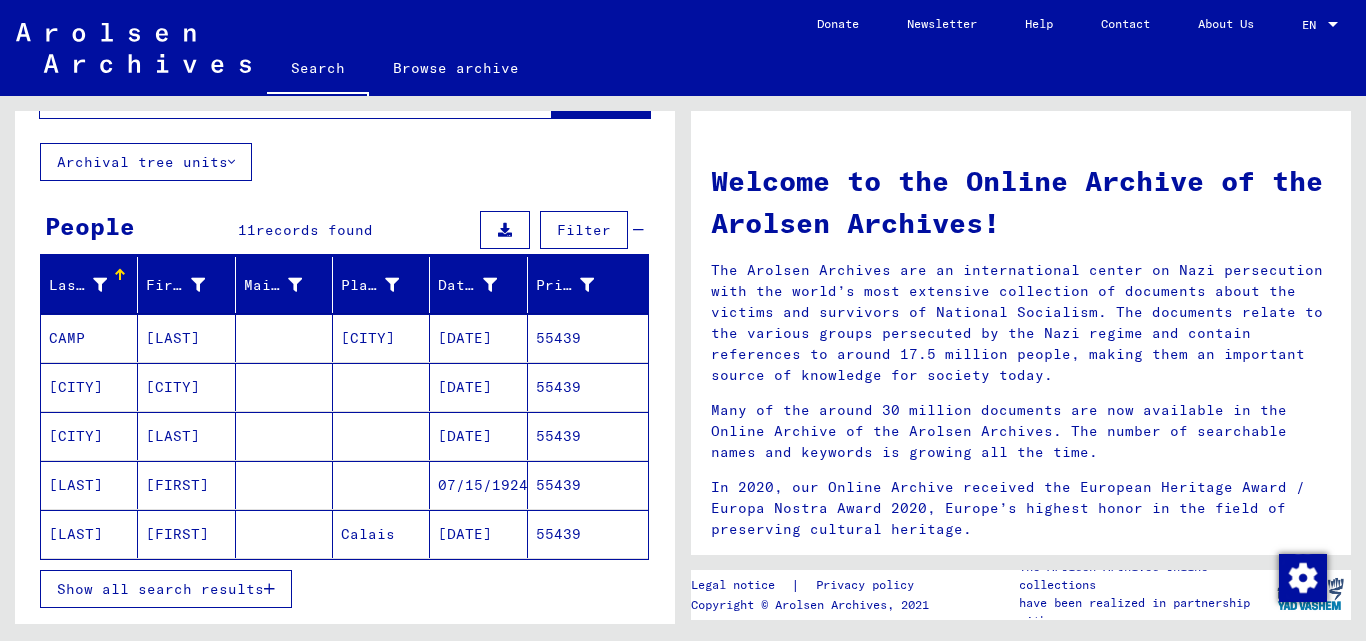 click on "Show all search results" at bounding box center (166, 589) 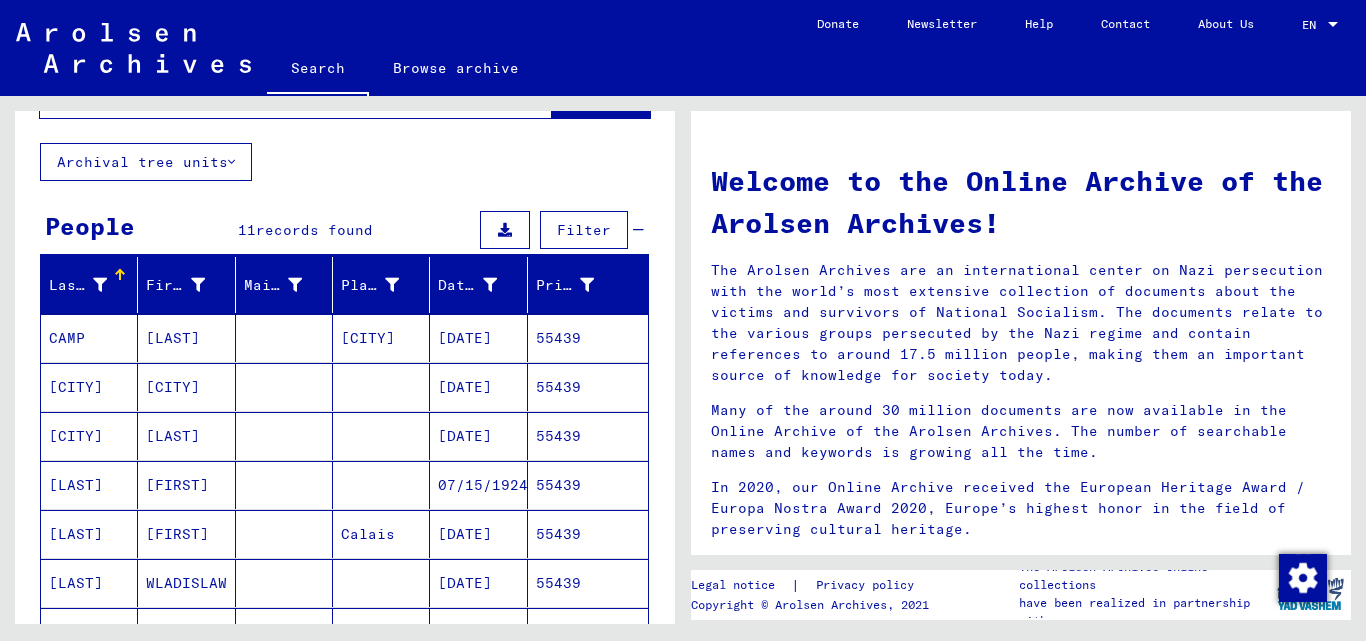 click on "55439" at bounding box center [588, 338] 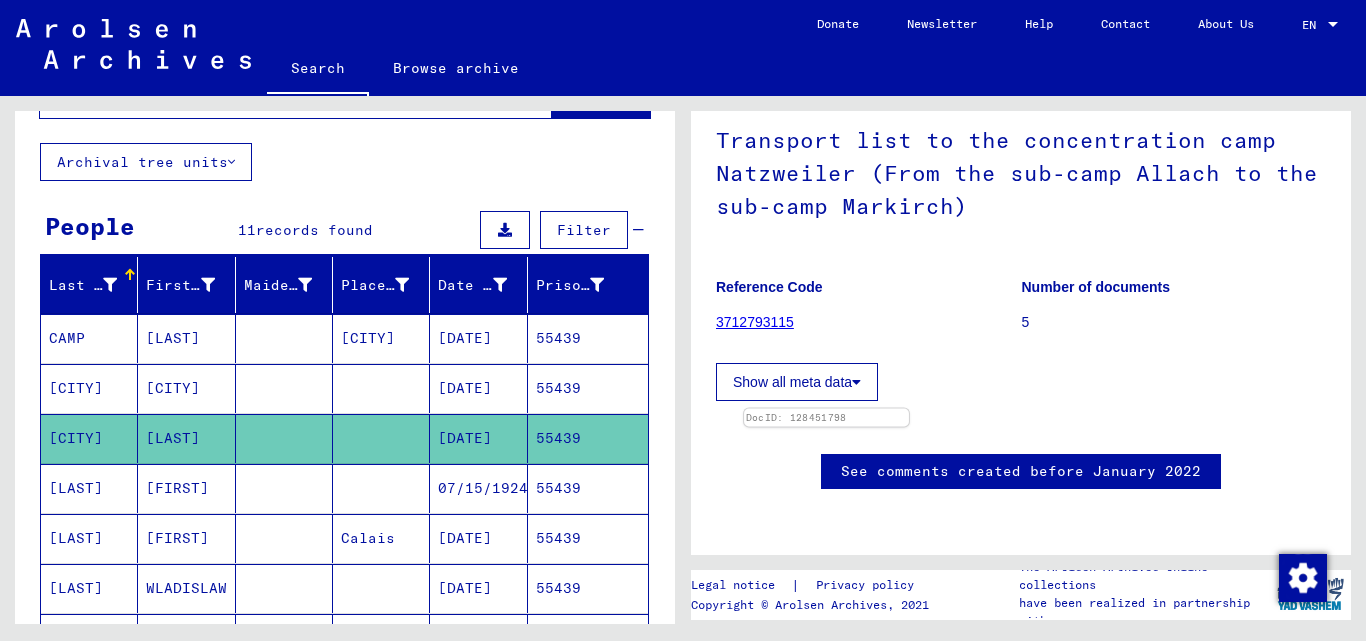 scroll, scrollTop: 200, scrollLeft: 0, axis: vertical 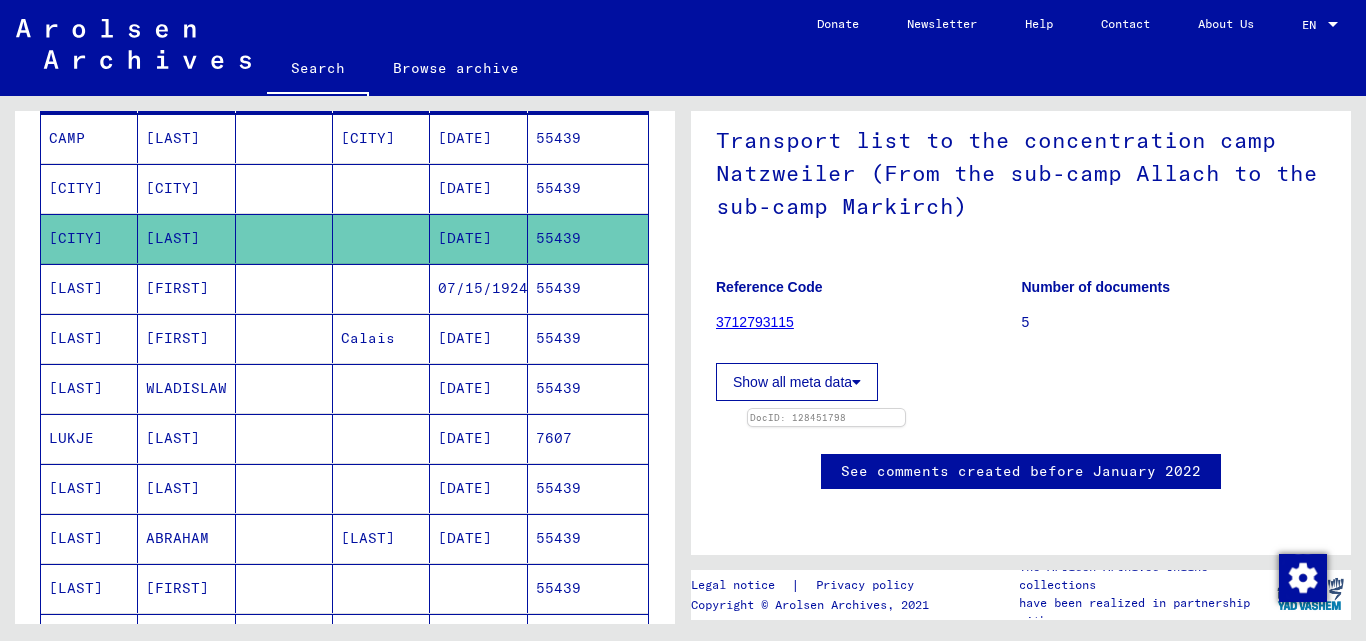click on "55439" at bounding box center [588, 138] 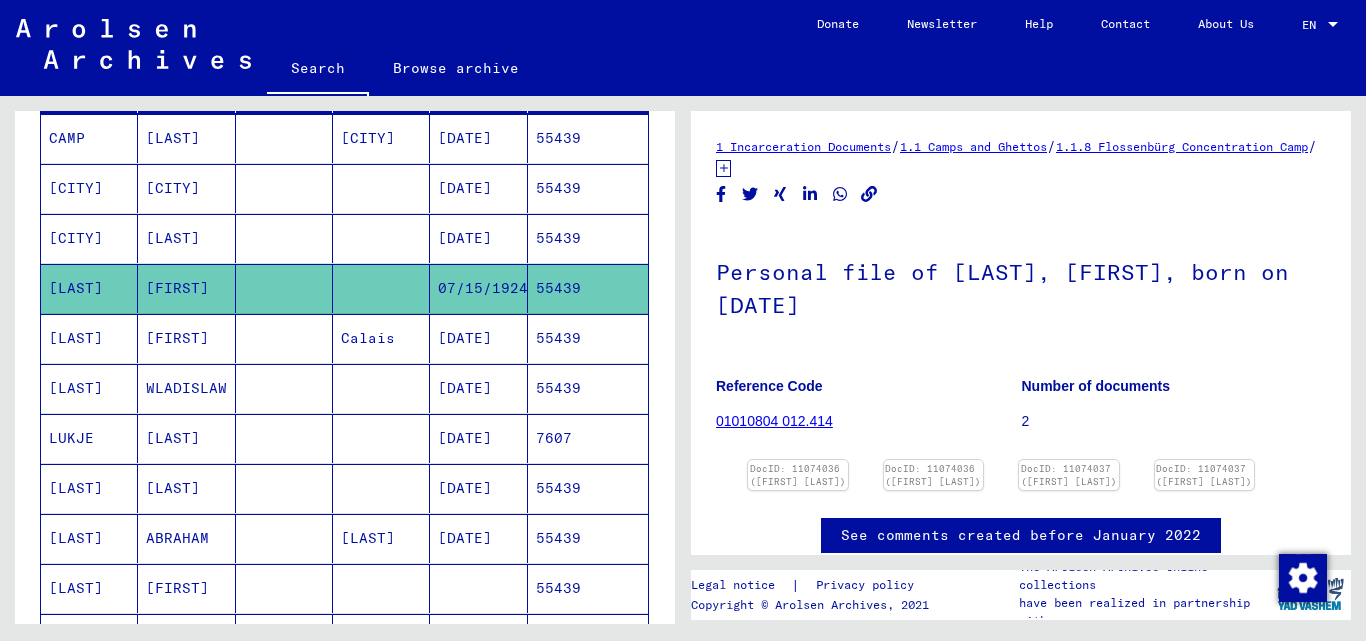 drag, startPoint x: 950, startPoint y: 273, endPoint x: 1181, endPoint y: 264, distance: 231.17526 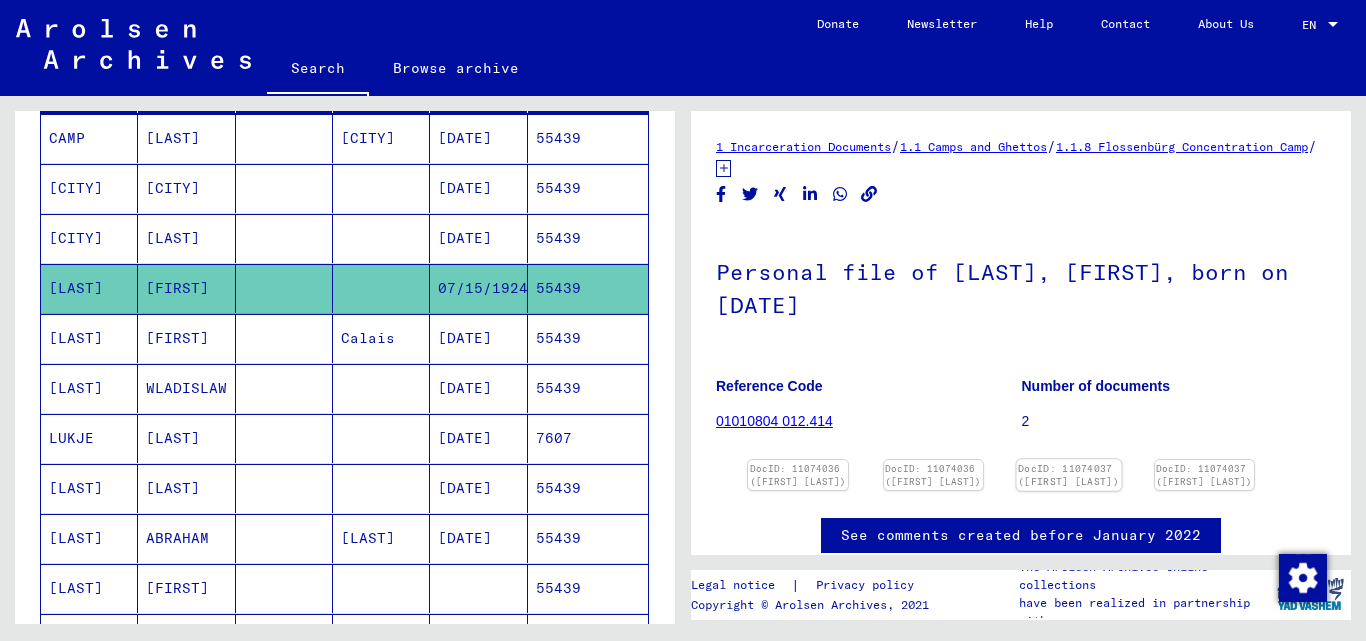 click at bounding box center [798, 460] 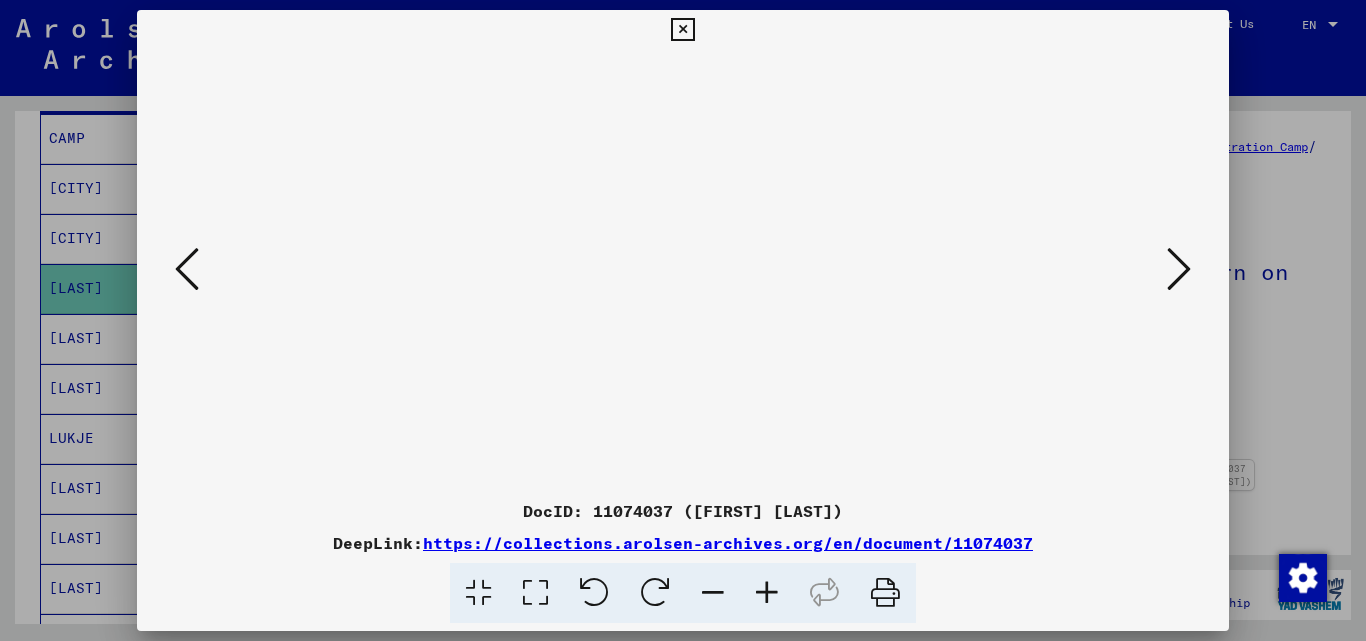 drag, startPoint x: 685, startPoint y: 28, endPoint x: 667, endPoint y: 125, distance: 98.65597 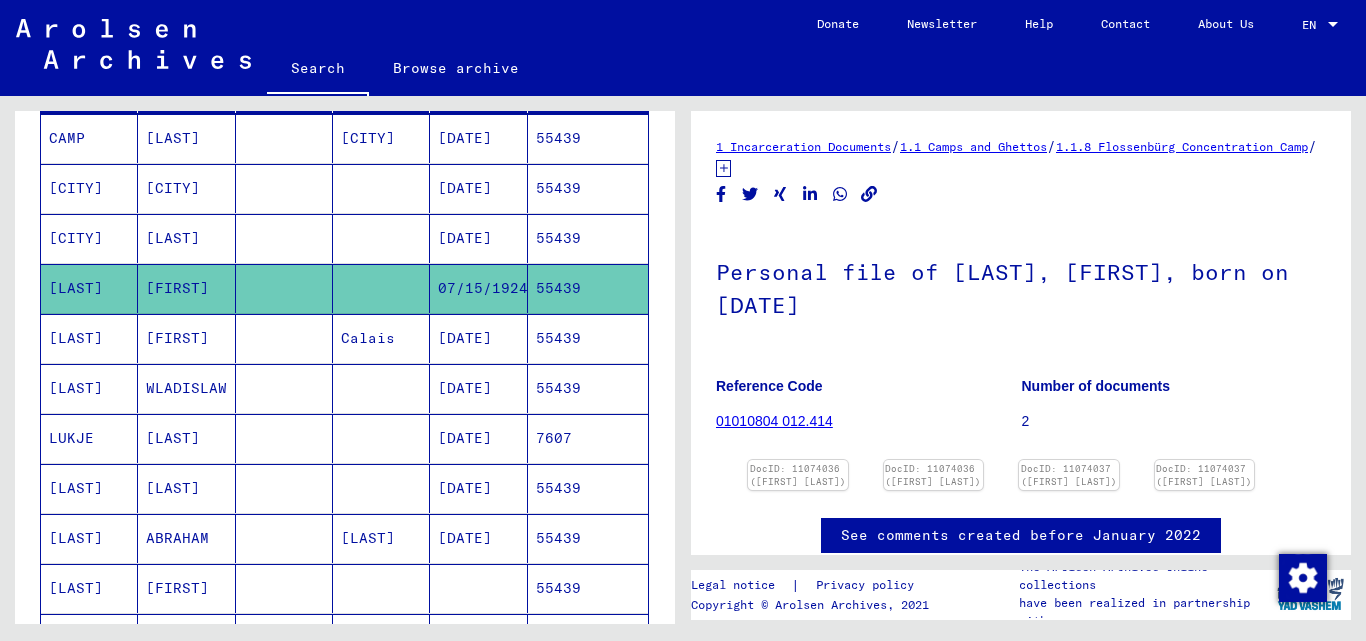 click on "55439" at bounding box center (588, 138) 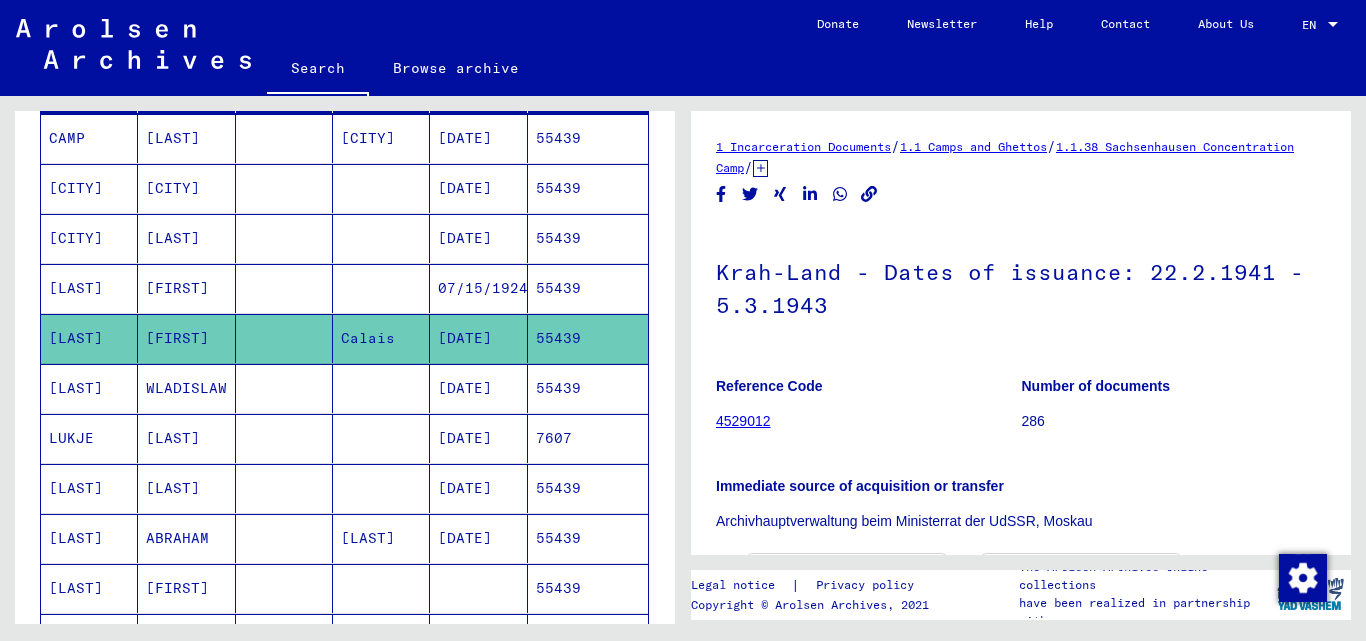scroll, scrollTop: 0, scrollLeft: 0, axis: both 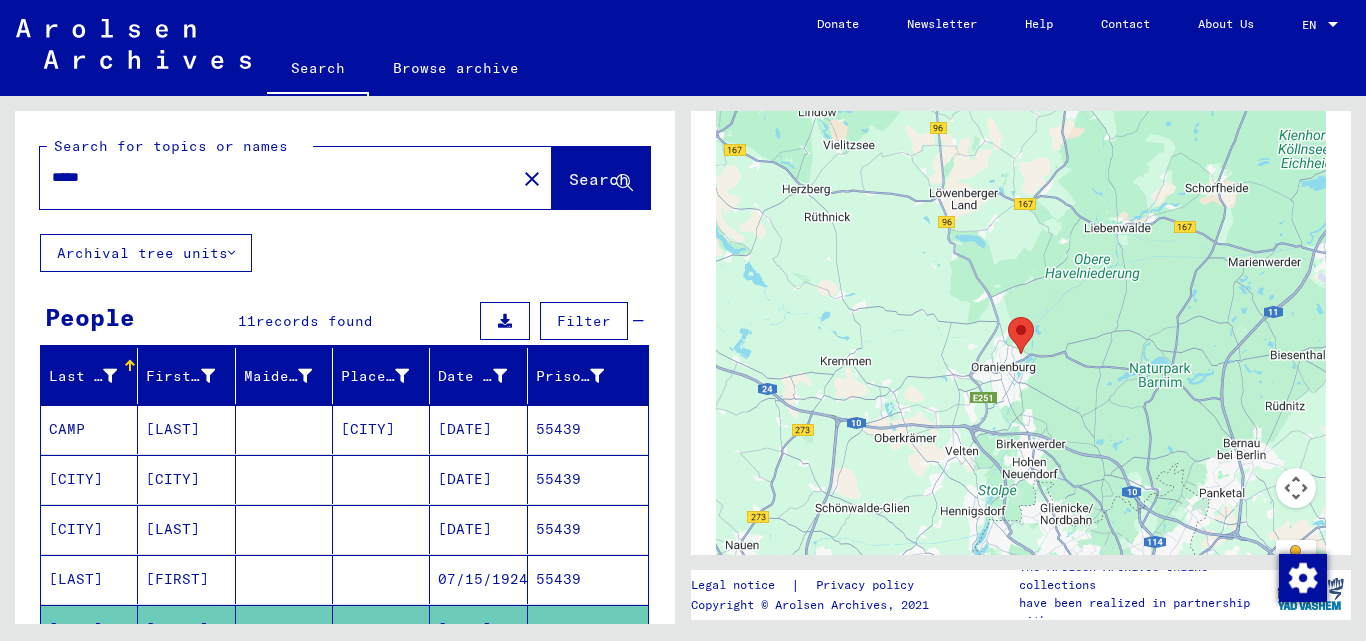 click on "*****" at bounding box center (272, 177) 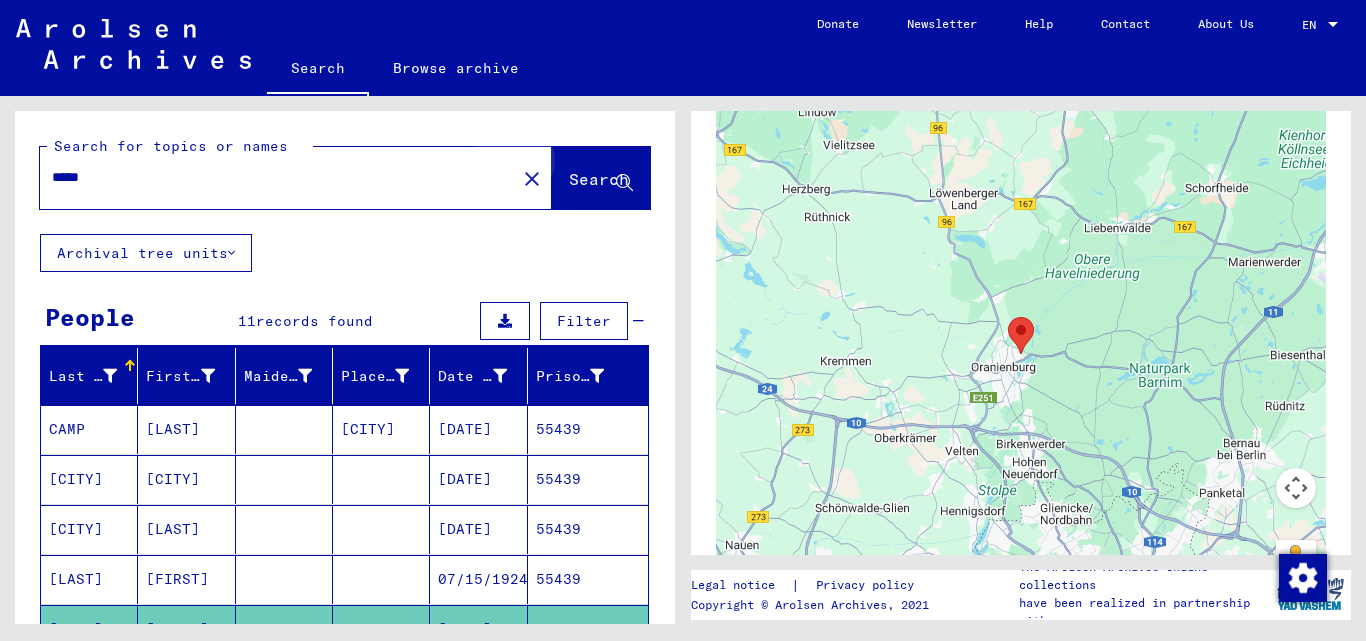 click on "Search" at bounding box center [599, 179] 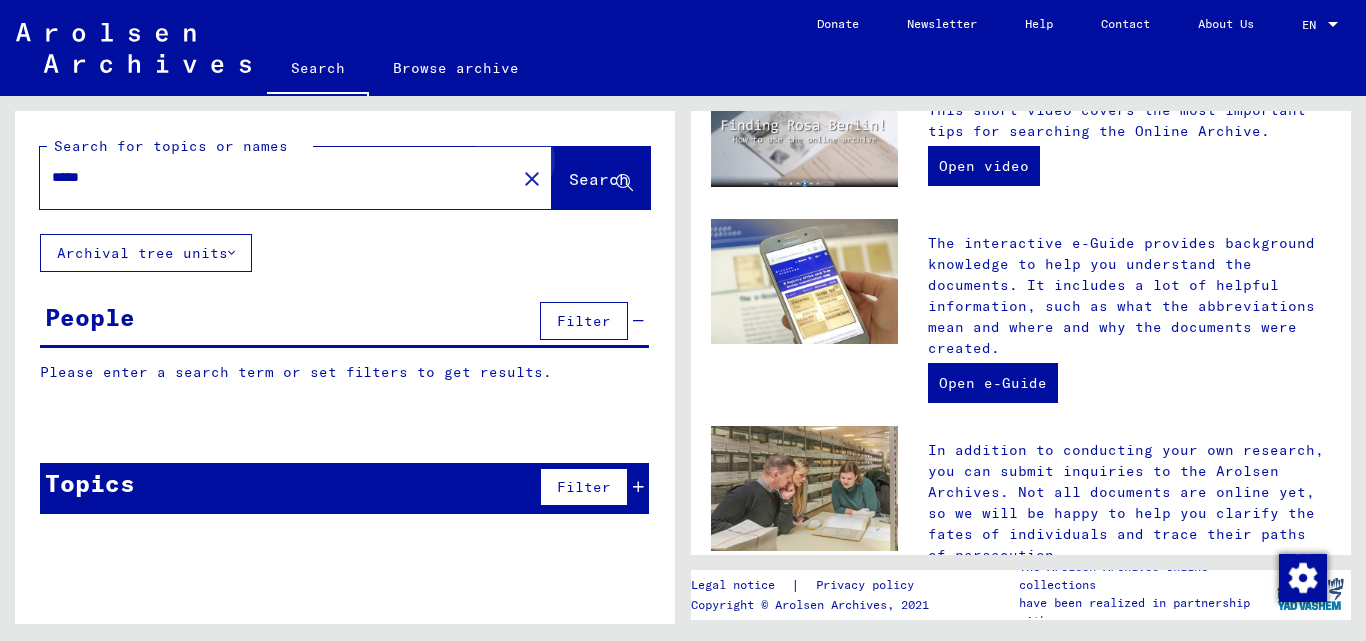 scroll, scrollTop: 0, scrollLeft: 0, axis: both 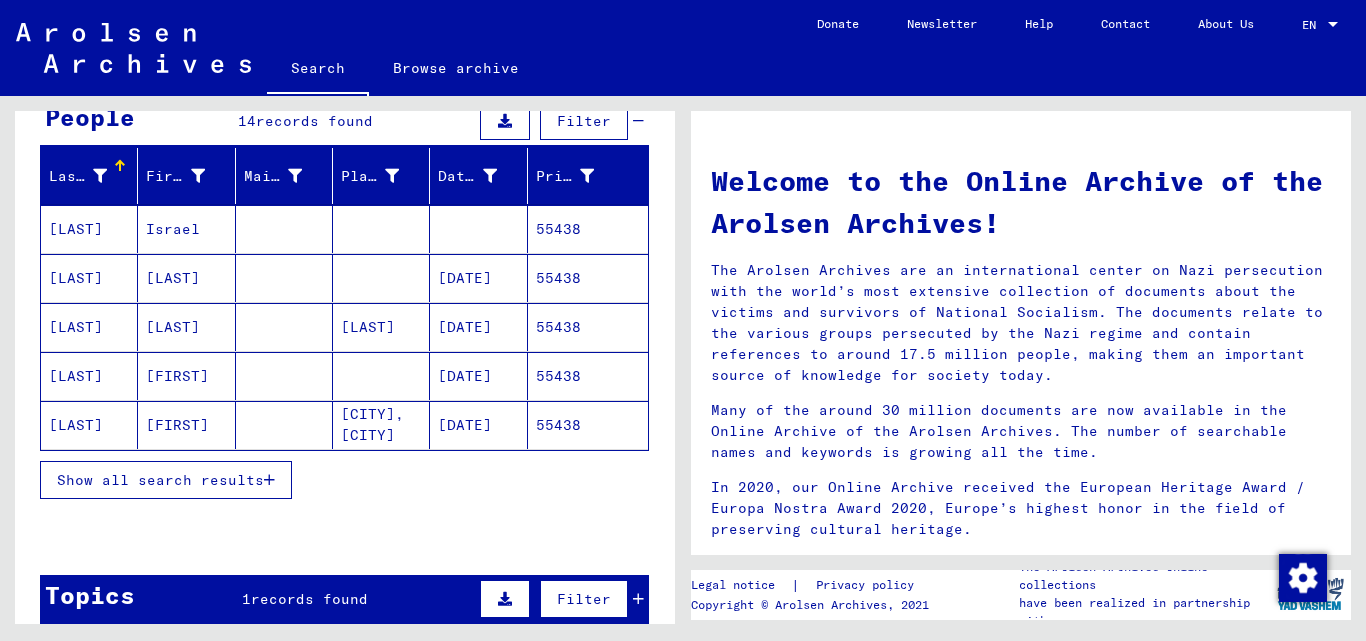 click on "Show all search results" at bounding box center (166, 480) 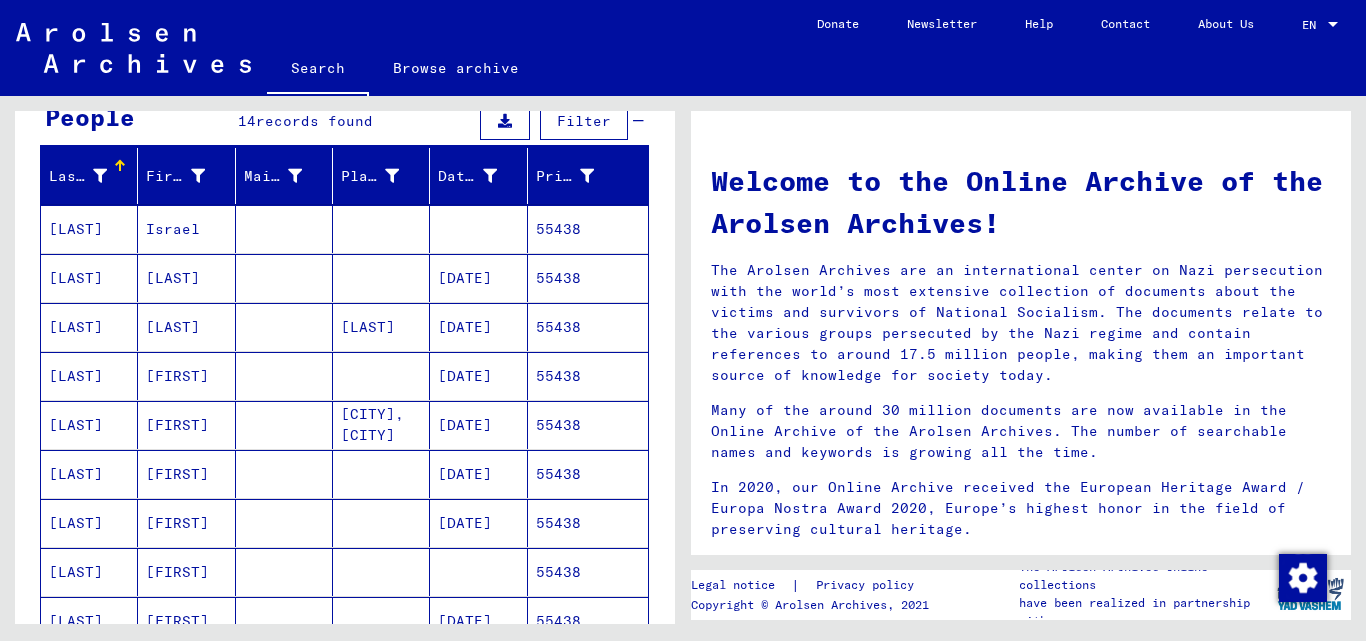click on "55438" at bounding box center (588, 229) 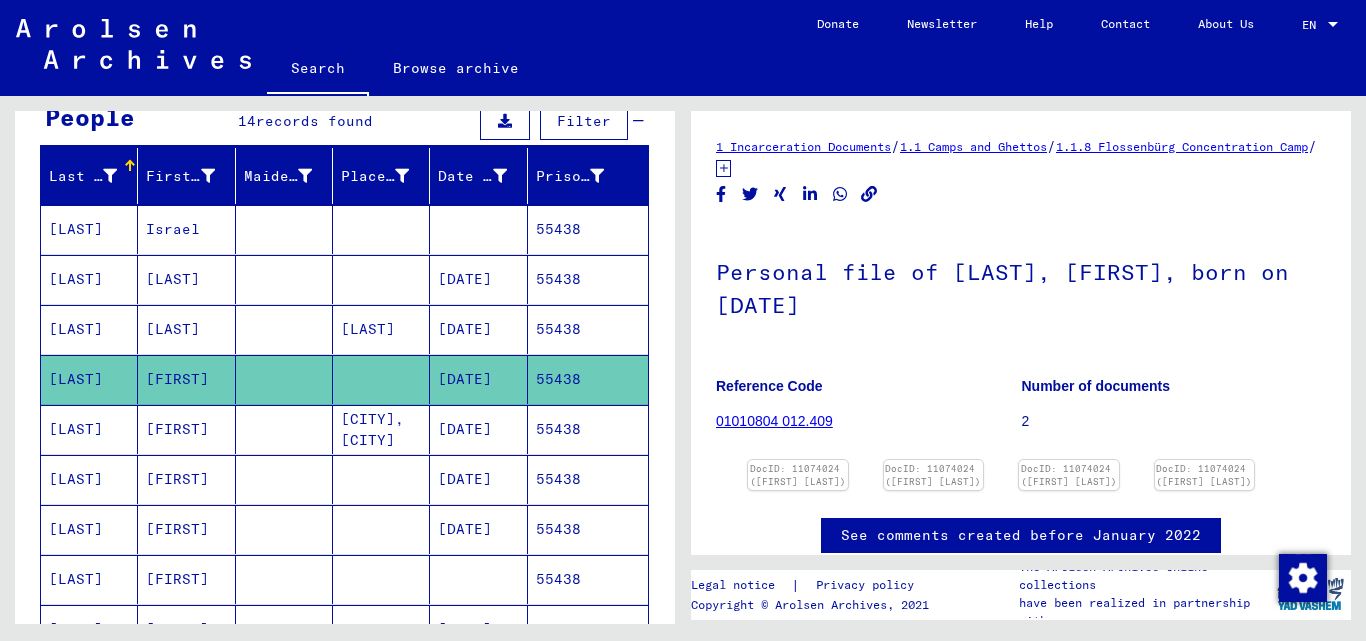 drag, startPoint x: 951, startPoint y: 267, endPoint x: 1116, endPoint y: 263, distance: 165.04848 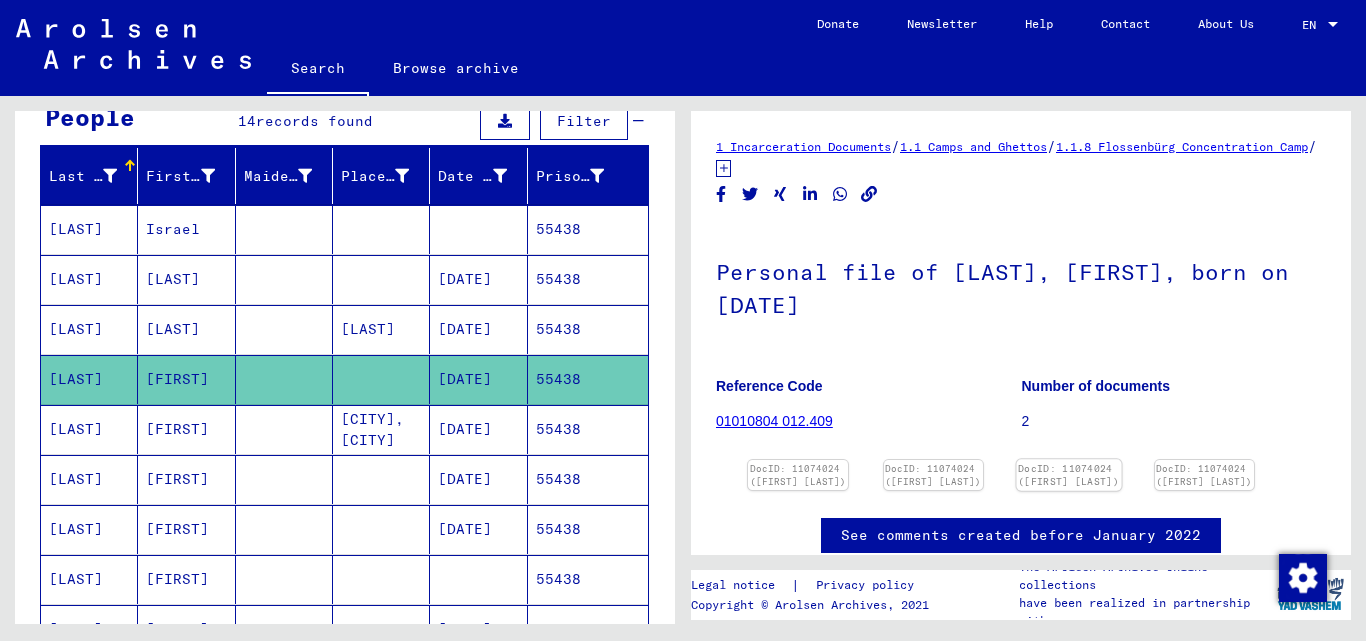 click at bounding box center (798, 460) 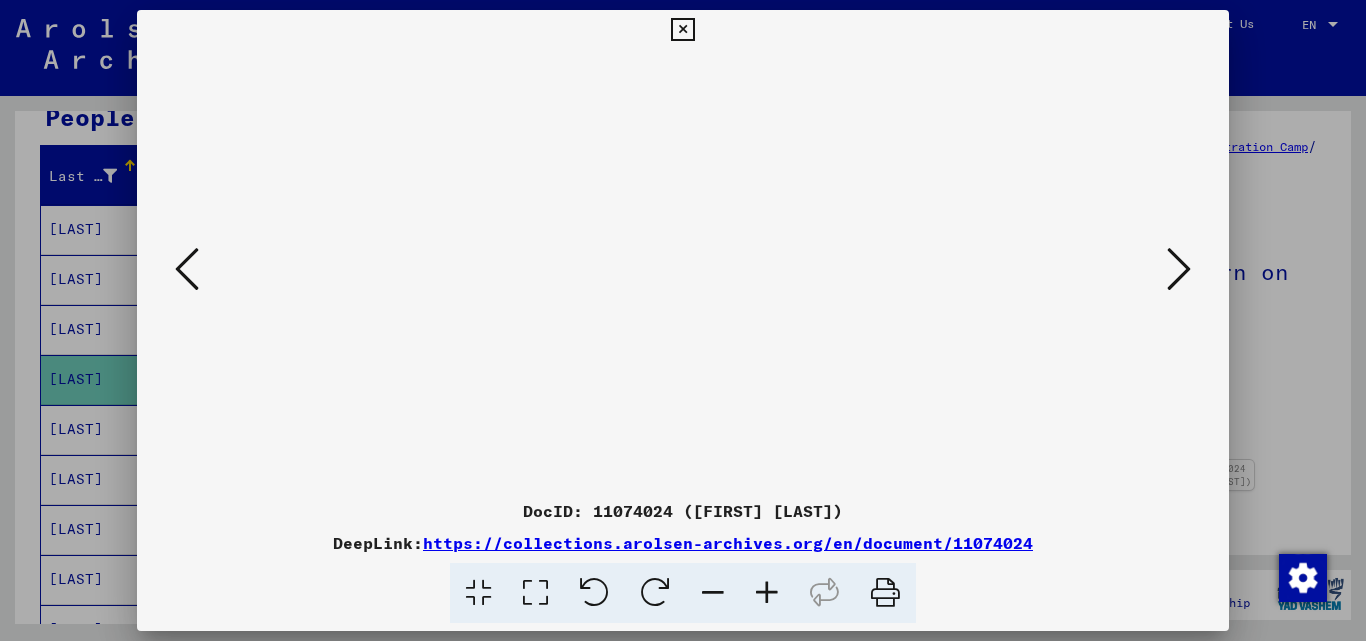 drag, startPoint x: 686, startPoint y: 29, endPoint x: 660, endPoint y: 211, distance: 183.84776 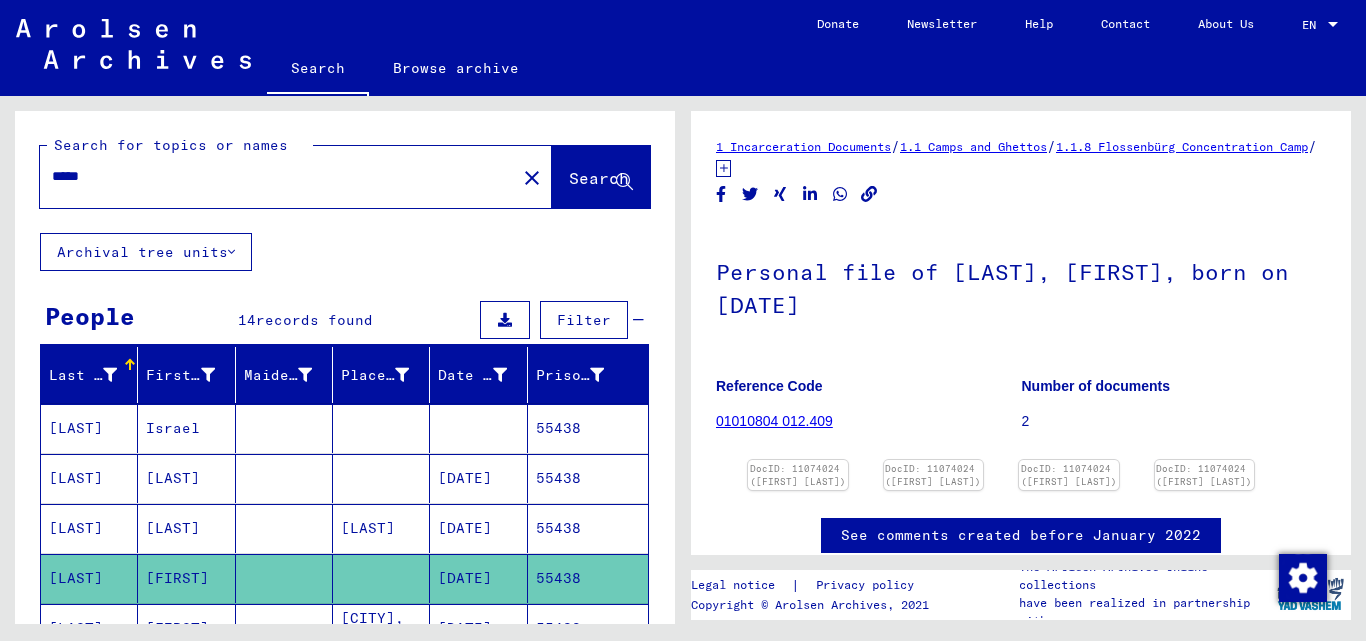 scroll, scrollTop: 0, scrollLeft: 0, axis: both 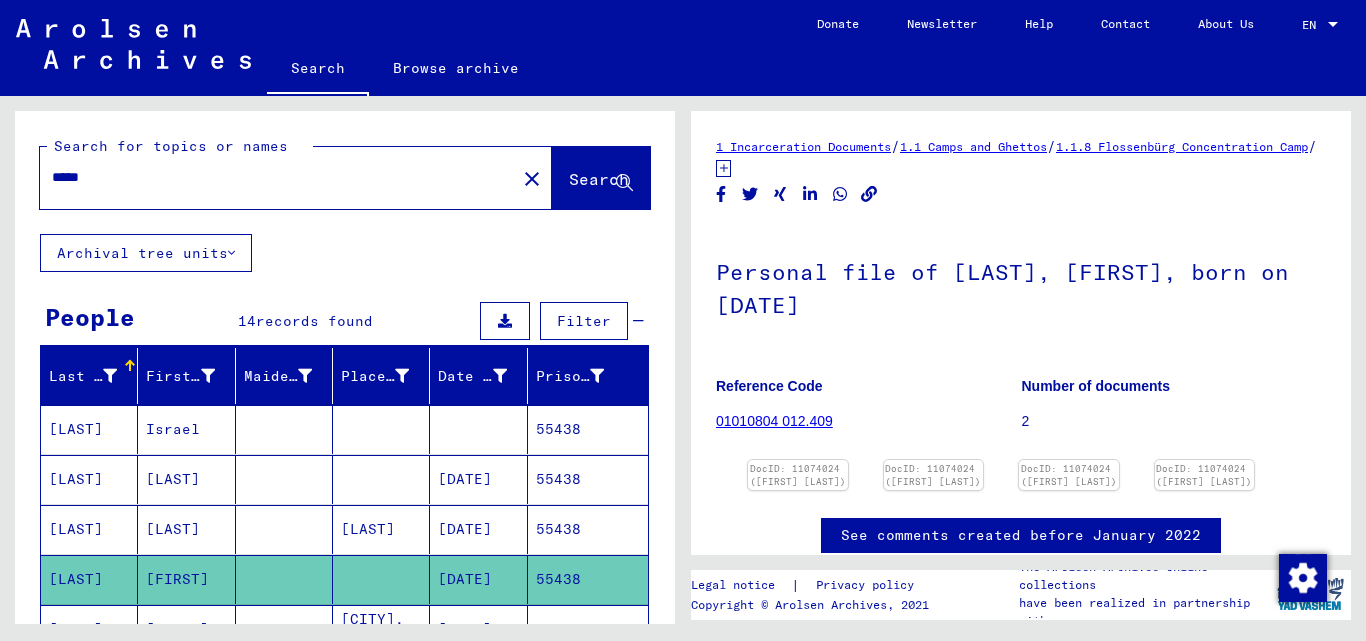 click on "*****" at bounding box center [278, 177] 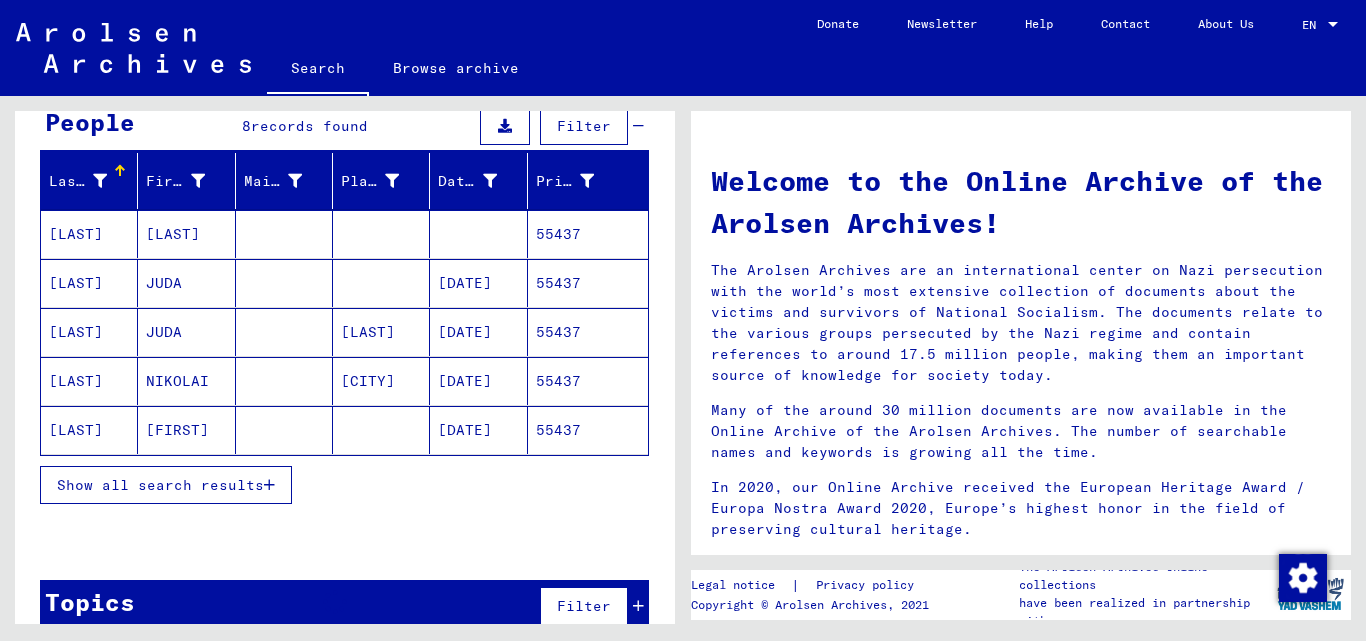 scroll, scrollTop: 200, scrollLeft: 0, axis: vertical 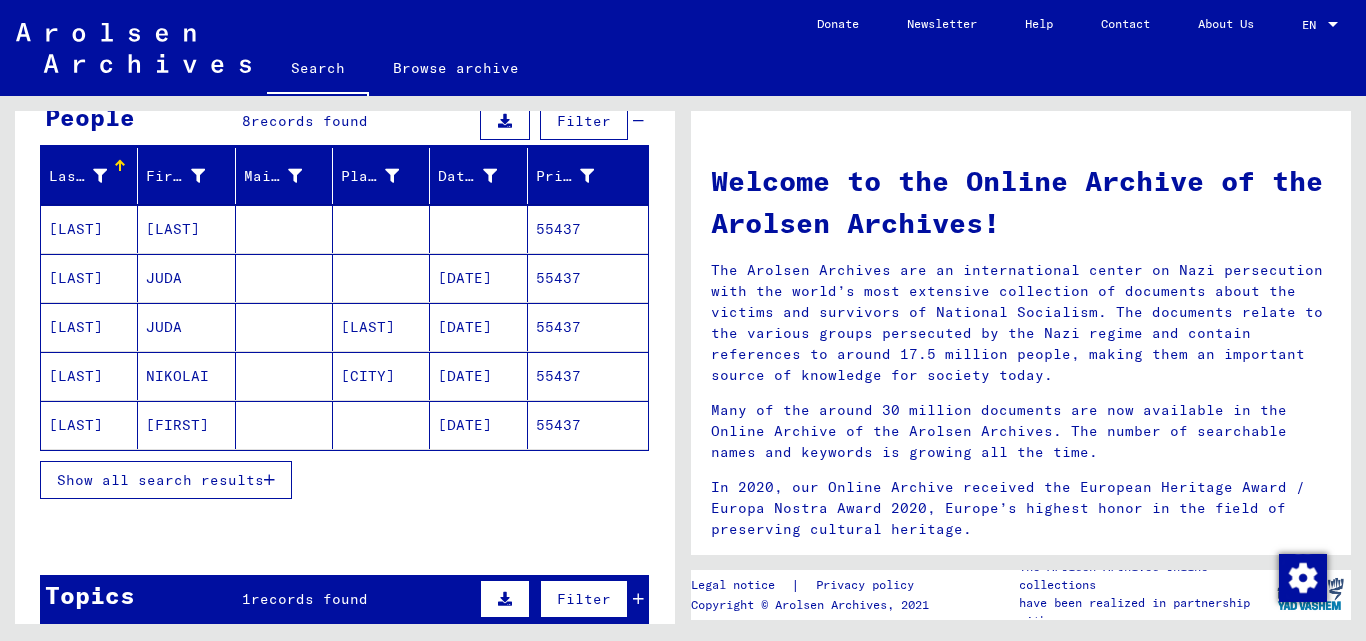 click on "Show all search results" at bounding box center [344, 480] 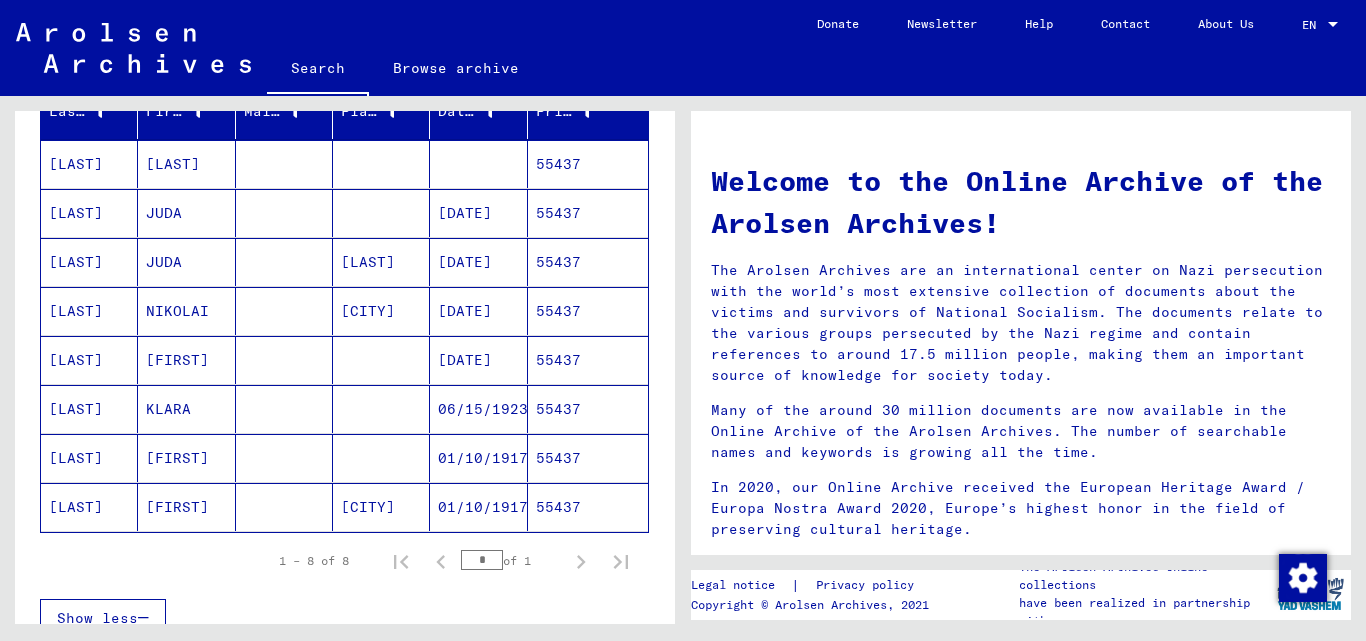 scroll, scrollTop: 300, scrollLeft: 0, axis: vertical 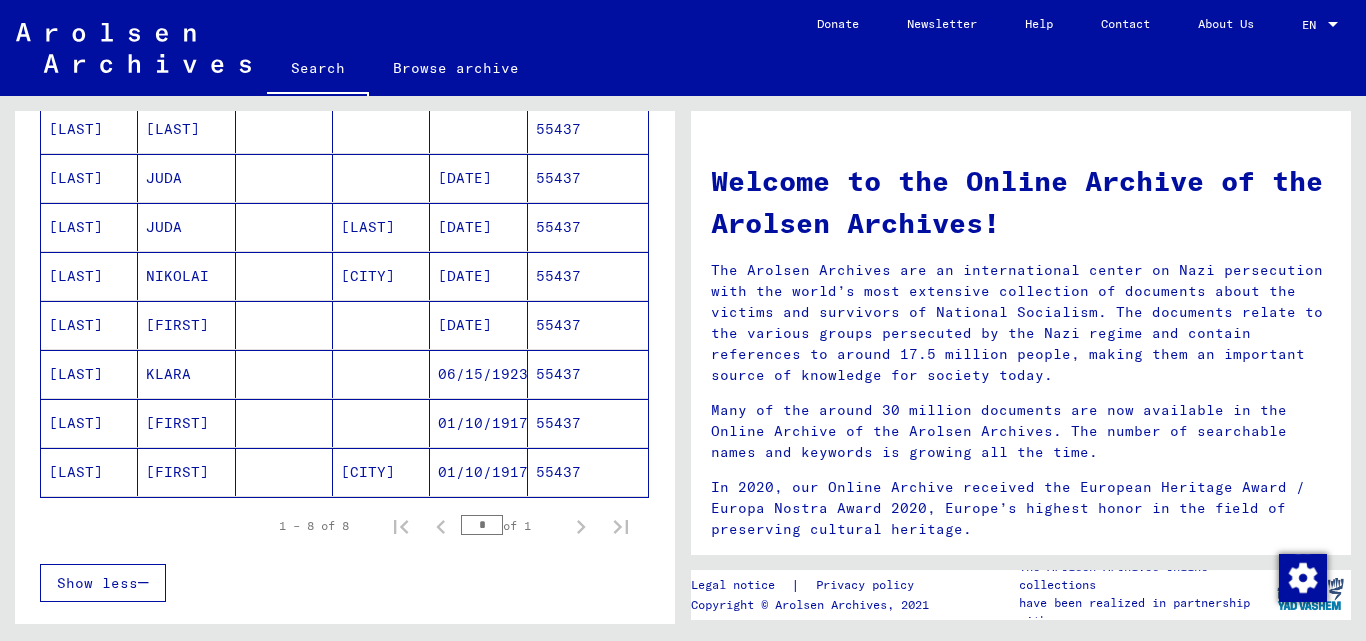 click on "55437" at bounding box center [588, 129] 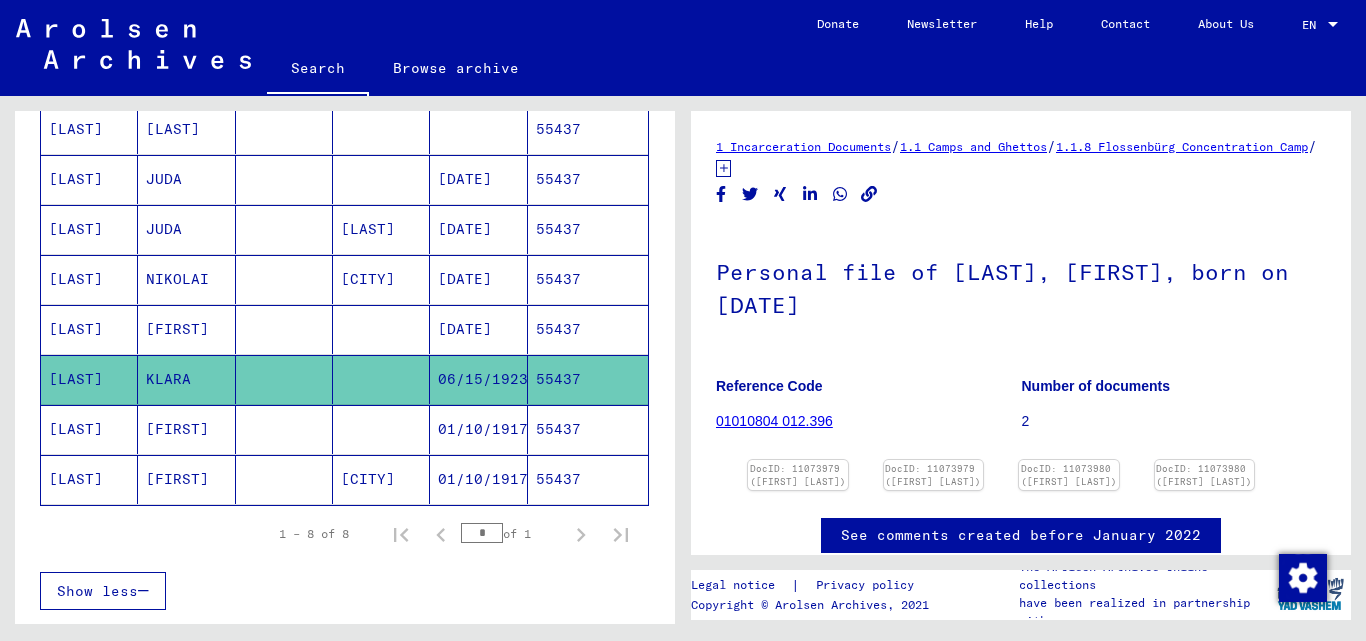 scroll, scrollTop: 0, scrollLeft: 0, axis: both 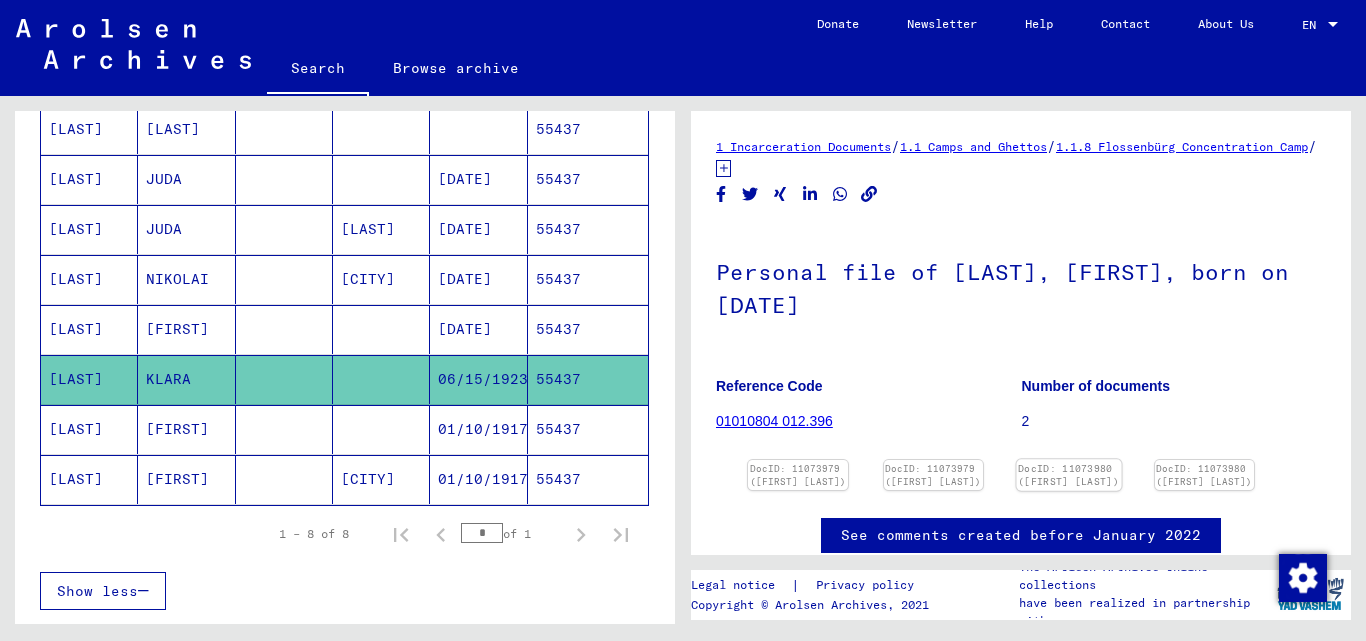 click at bounding box center (798, 460) 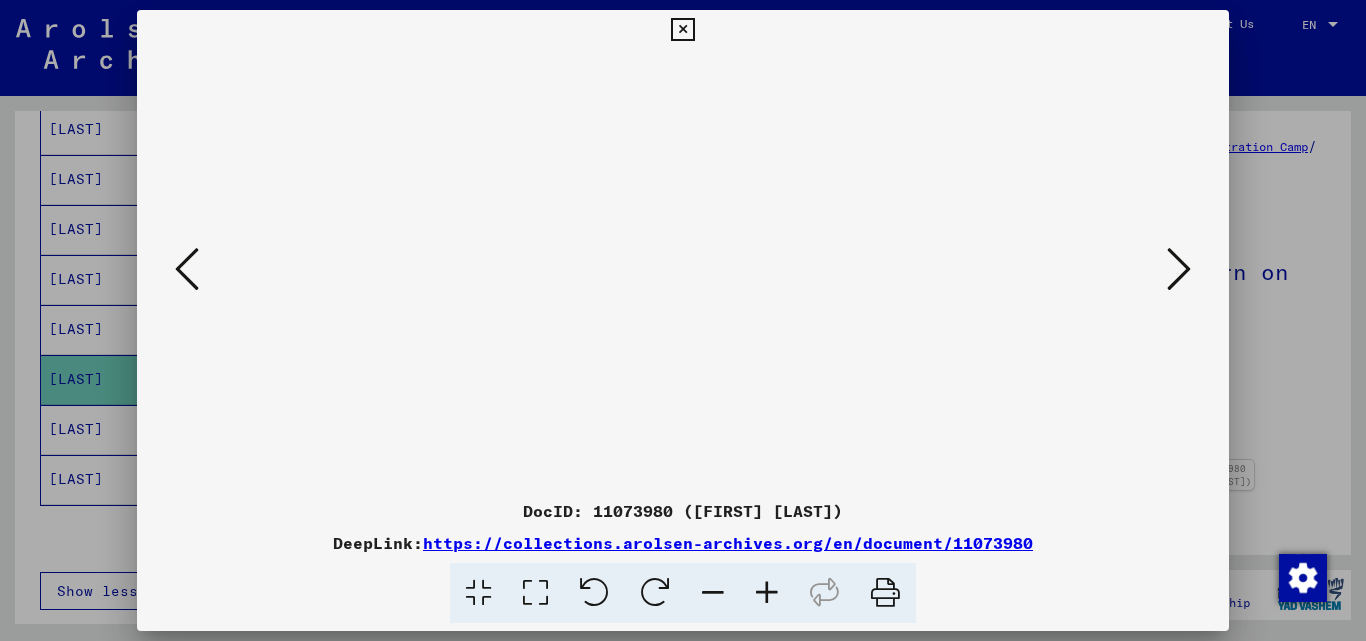 click at bounding box center (682, 30) 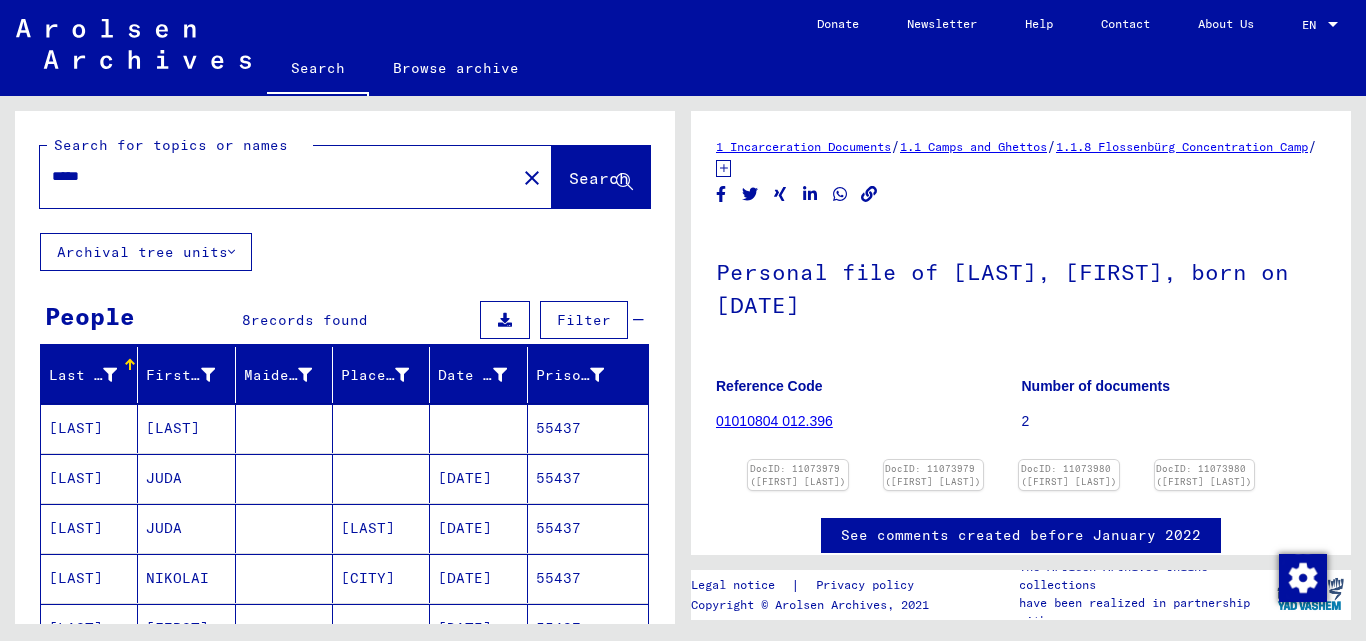 scroll, scrollTop: 0, scrollLeft: 0, axis: both 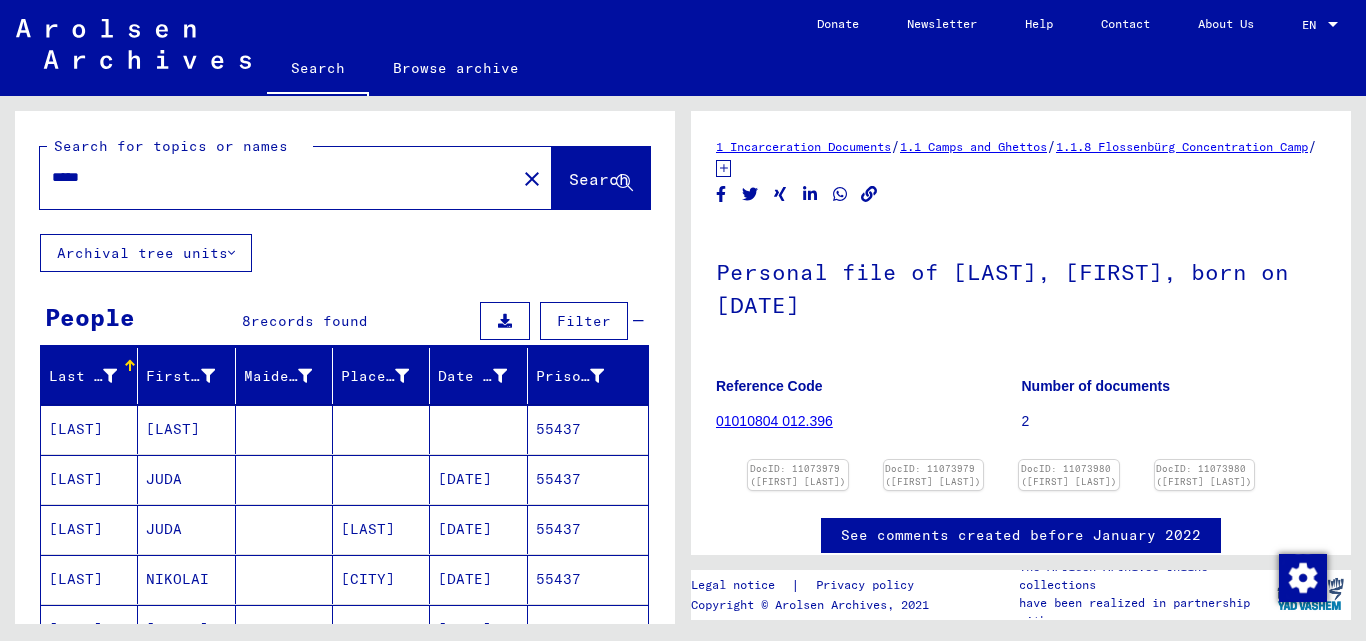 click on "*****" at bounding box center (278, 177) 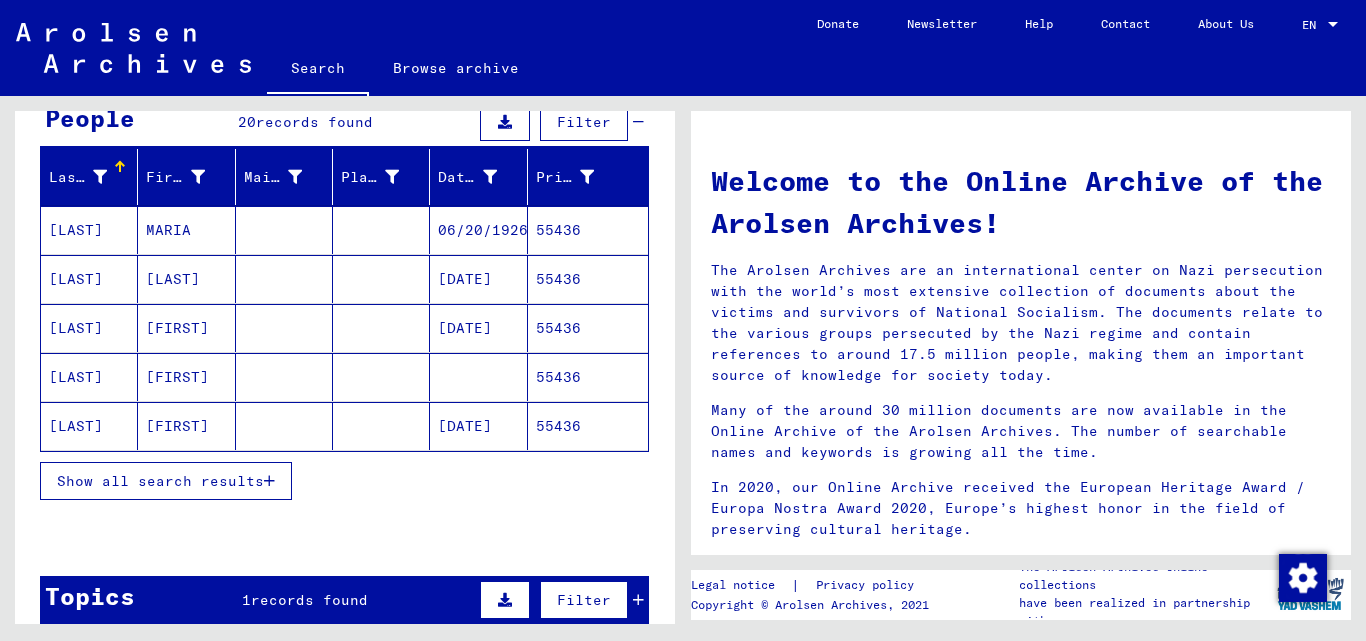 scroll, scrollTop: 200, scrollLeft: 0, axis: vertical 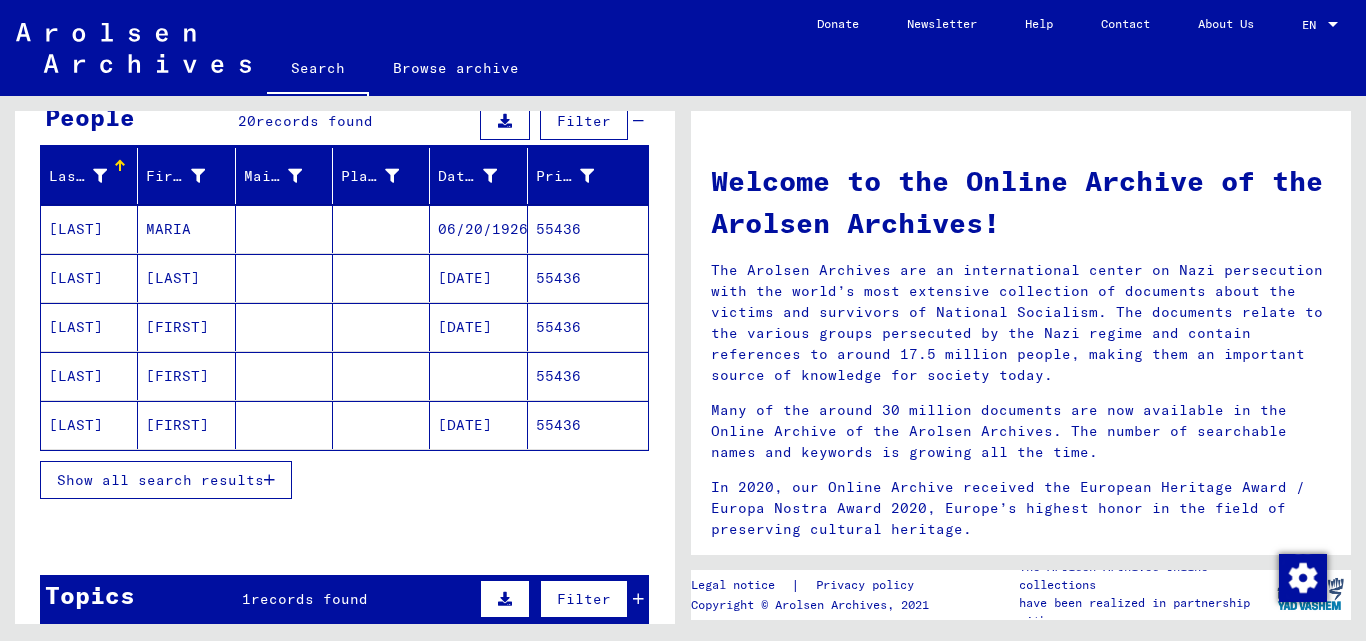 click on "55436" at bounding box center (588, 229) 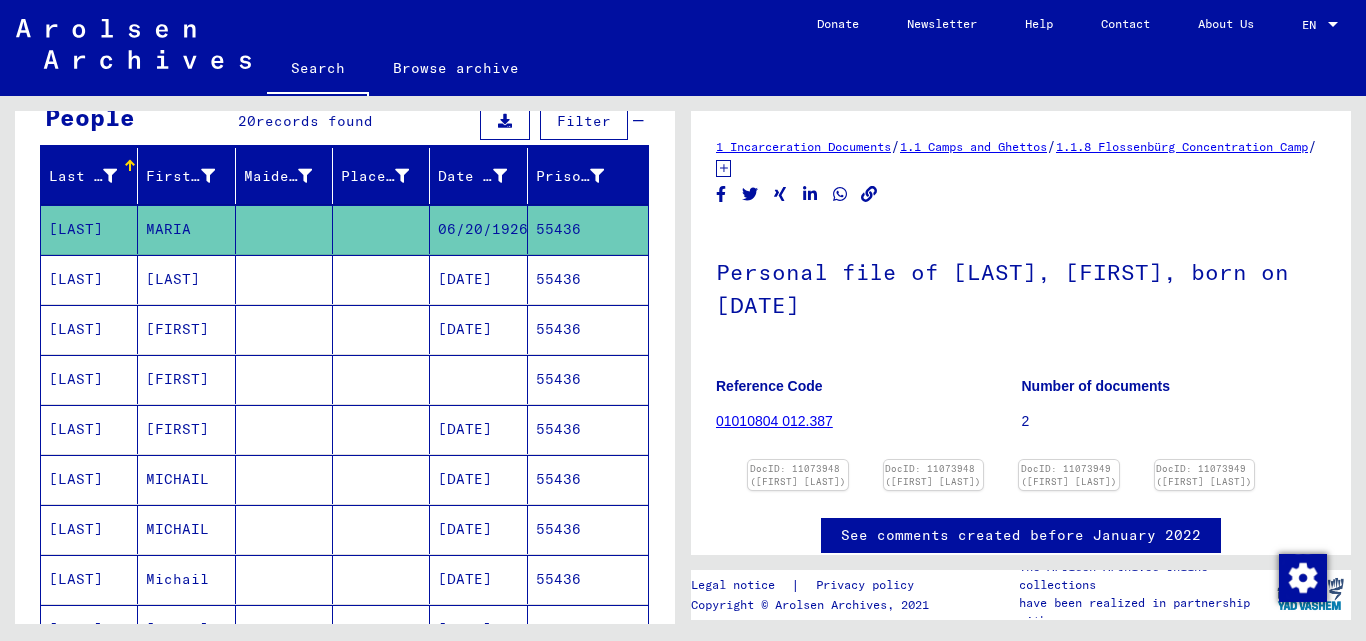 scroll, scrollTop: 0, scrollLeft: 0, axis: both 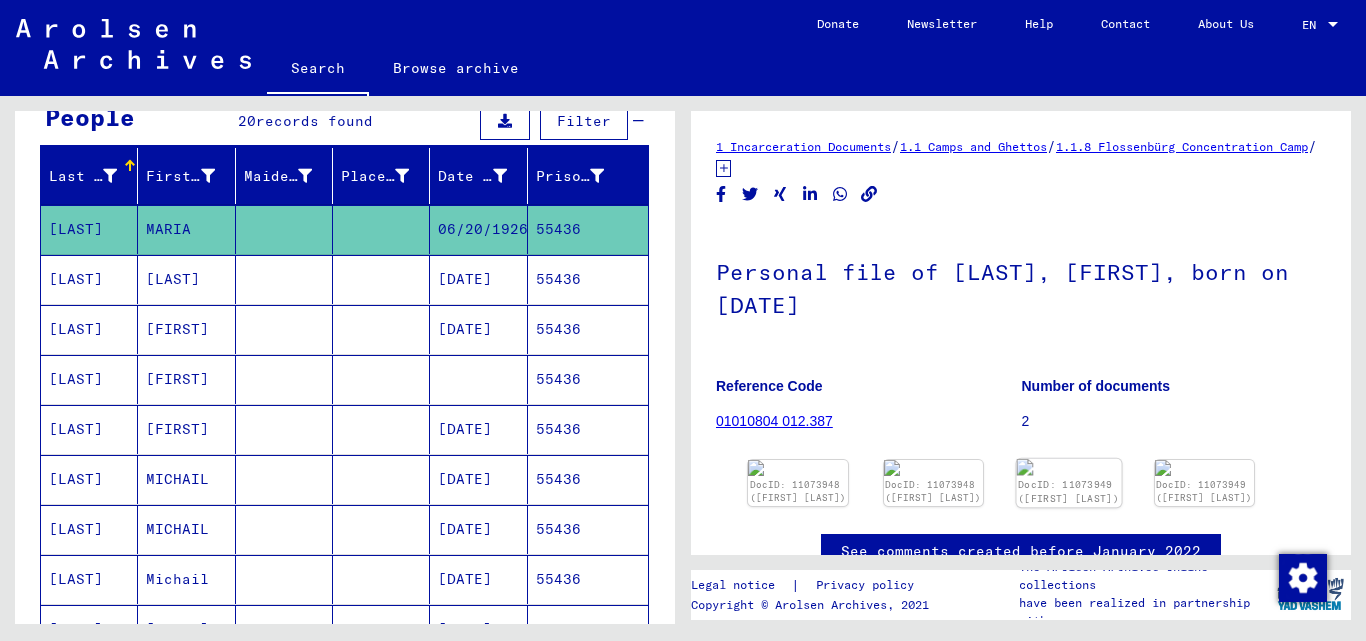 click at bounding box center (798, 468) 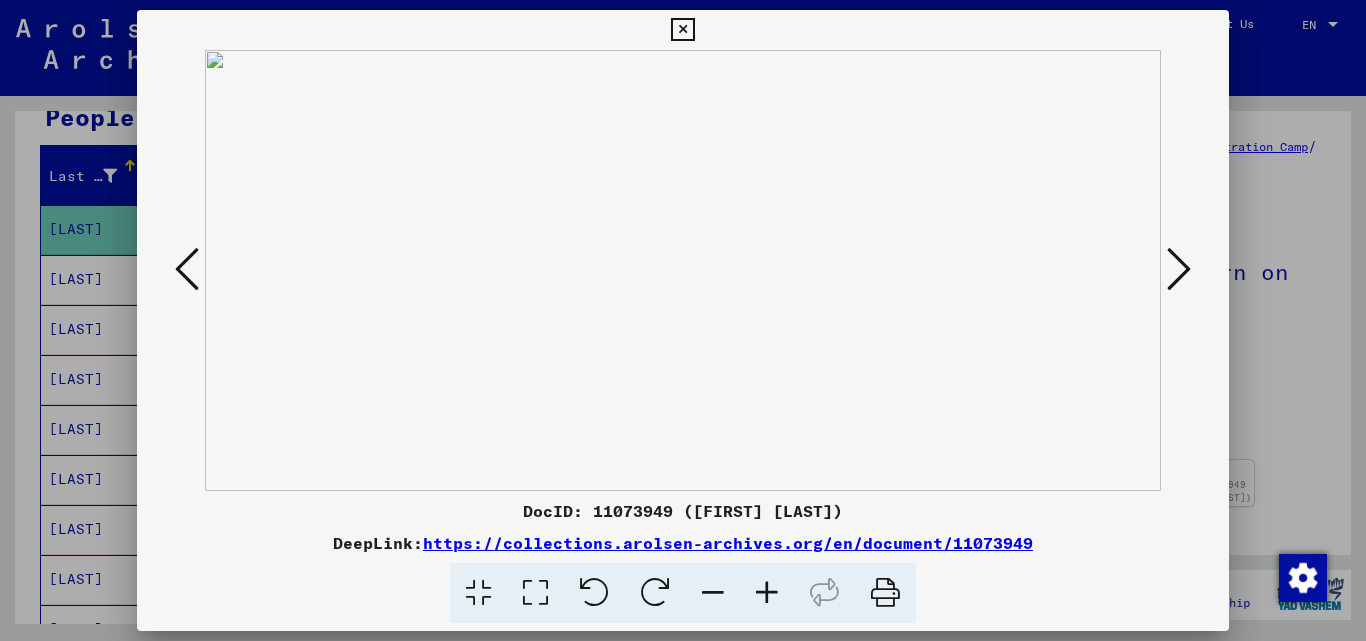 click at bounding box center (682, 30) 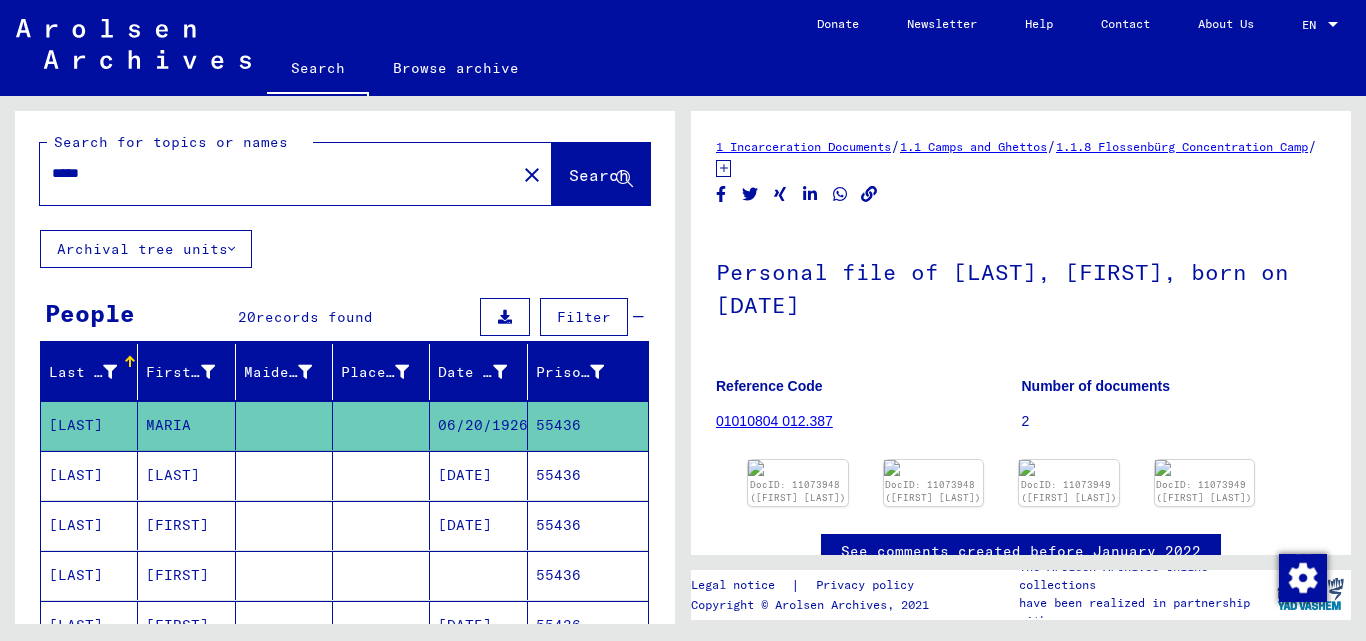 scroll, scrollTop: 0, scrollLeft: 0, axis: both 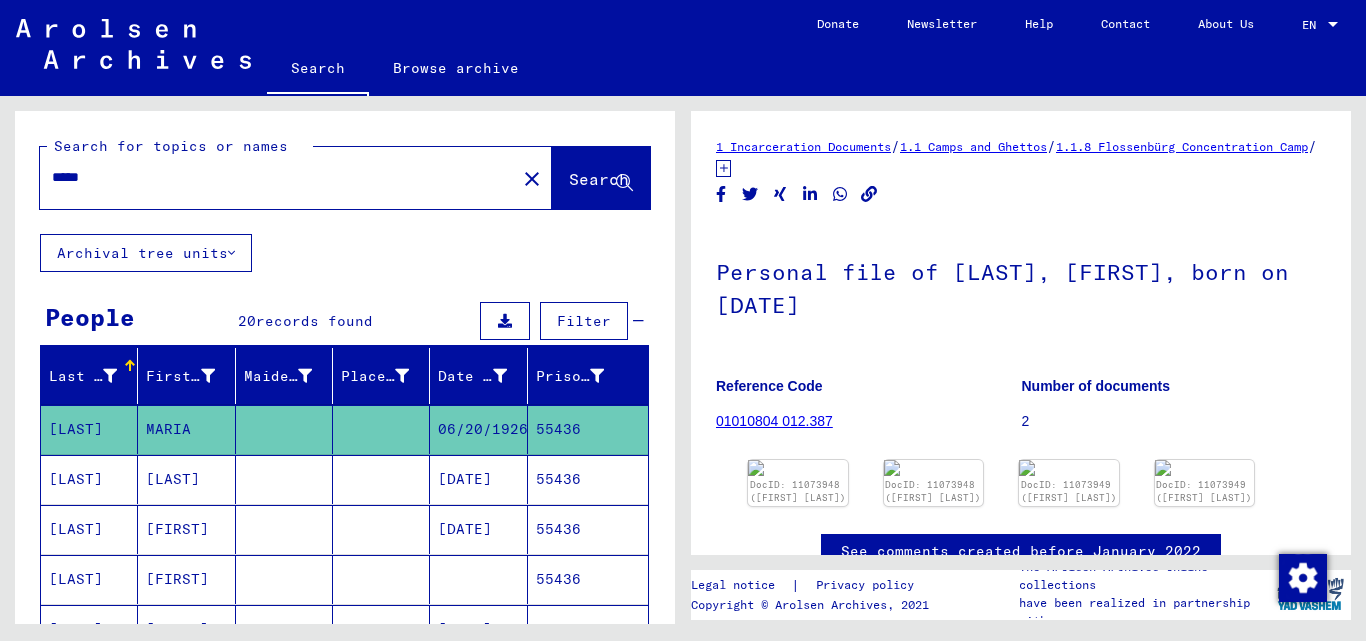 click on "*****" at bounding box center [278, 177] 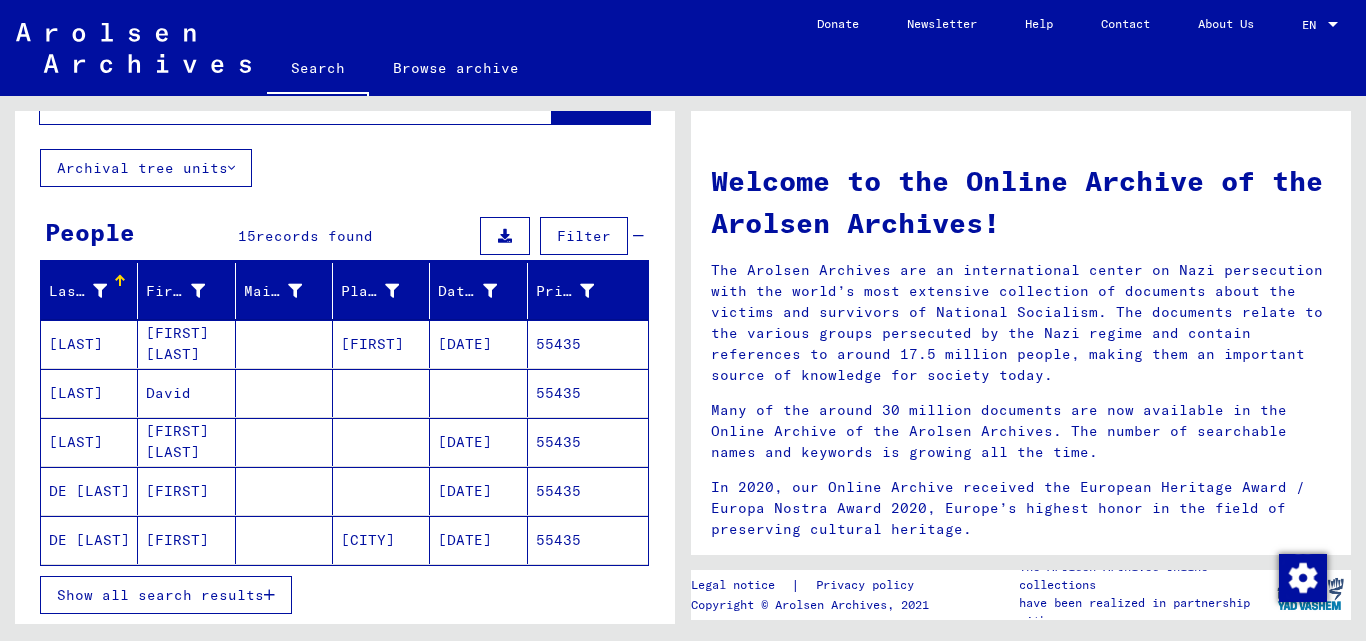 scroll, scrollTop: 200, scrollLeft: 0, axis: vertical 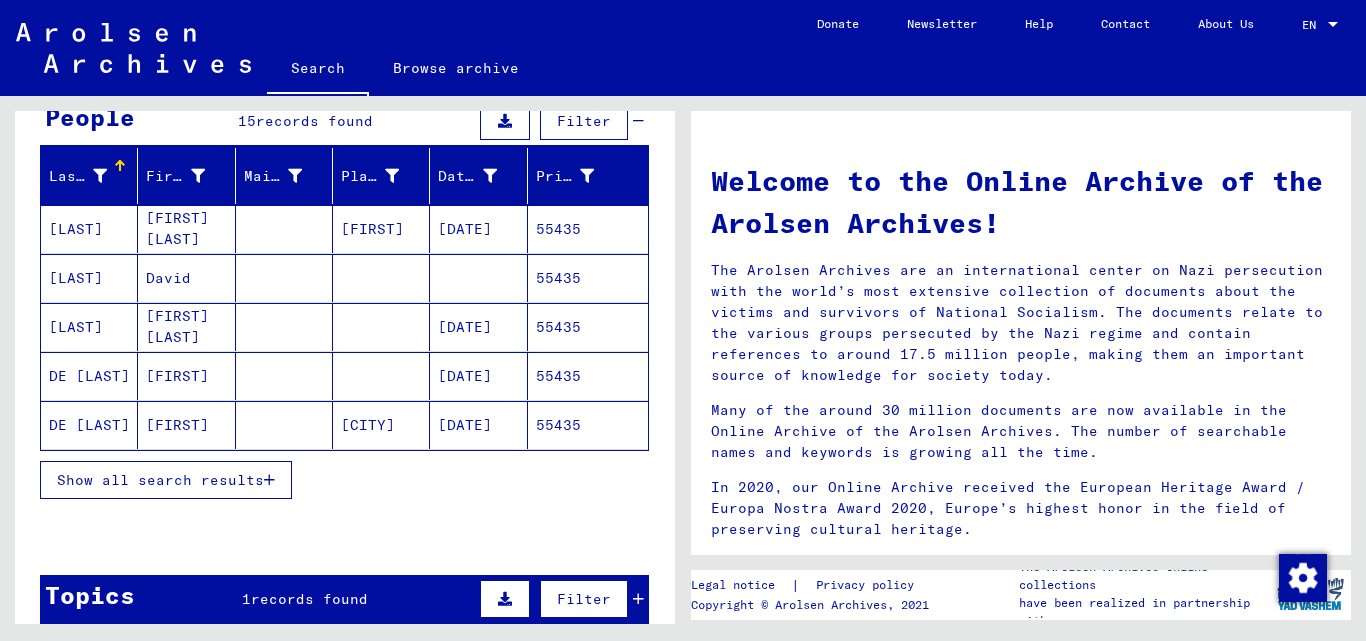 click at bounding box center (269, 480) 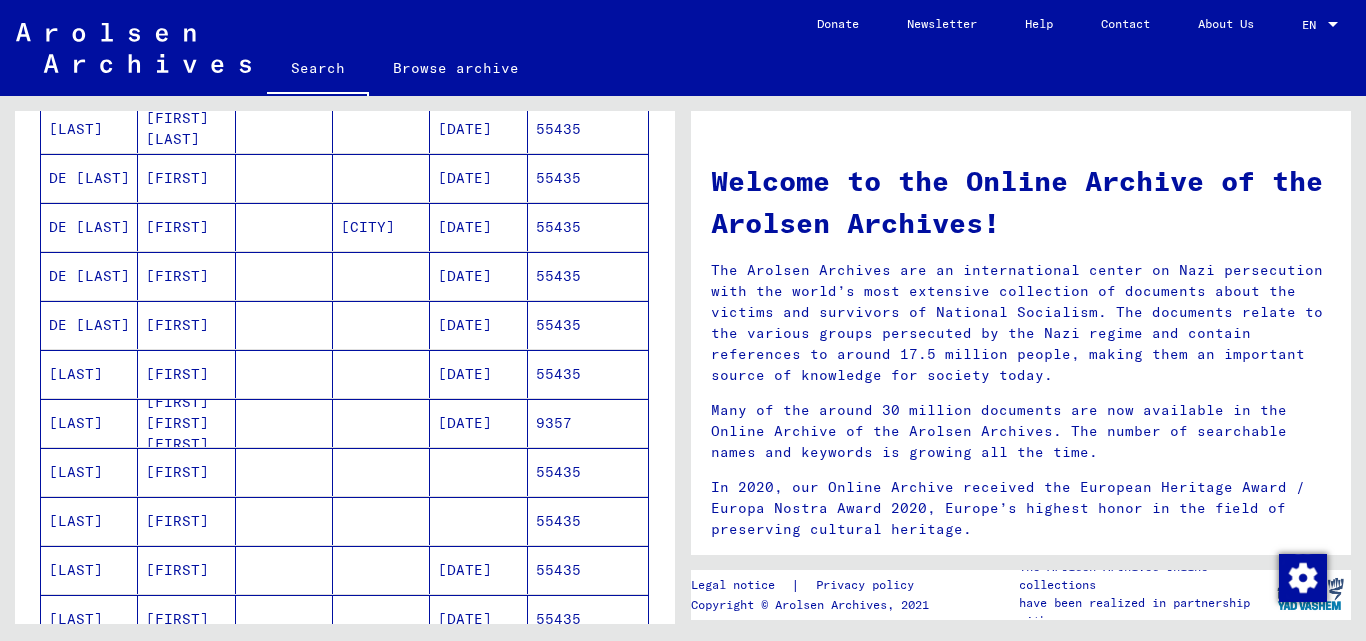 scroll, scrollTop: 400, scrollLeft: 0, axis: vertical 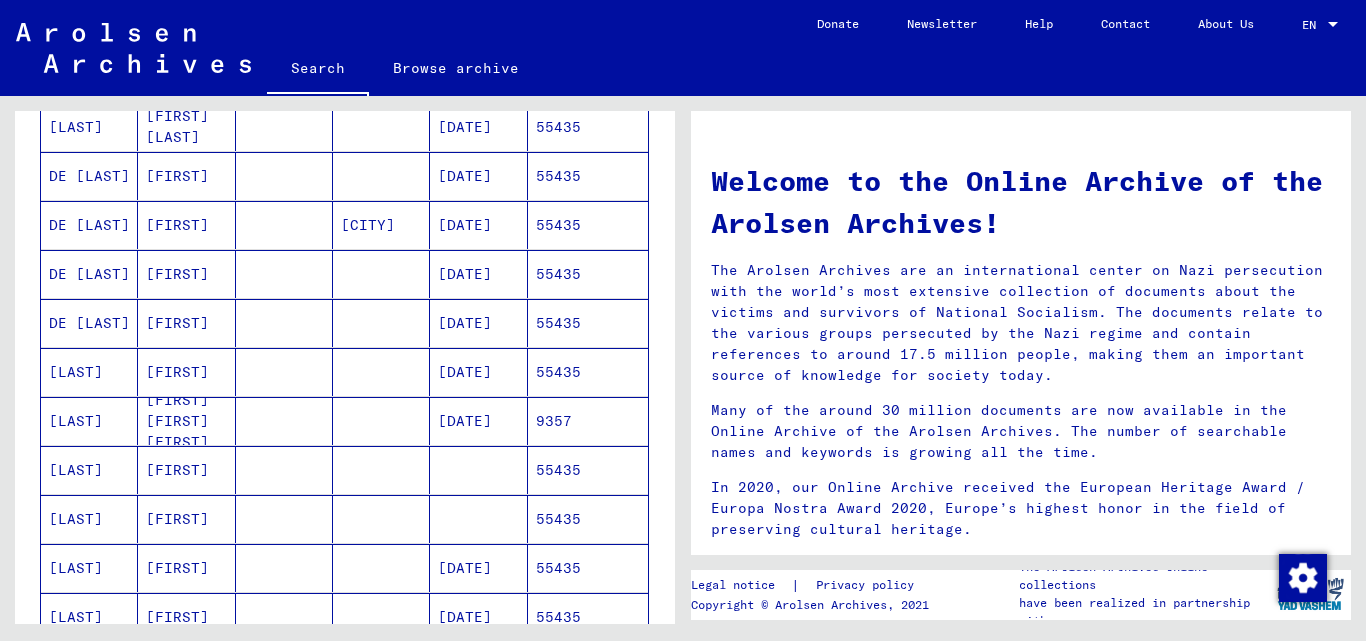 click on "[LAST]" at bounding box center [89, 29] 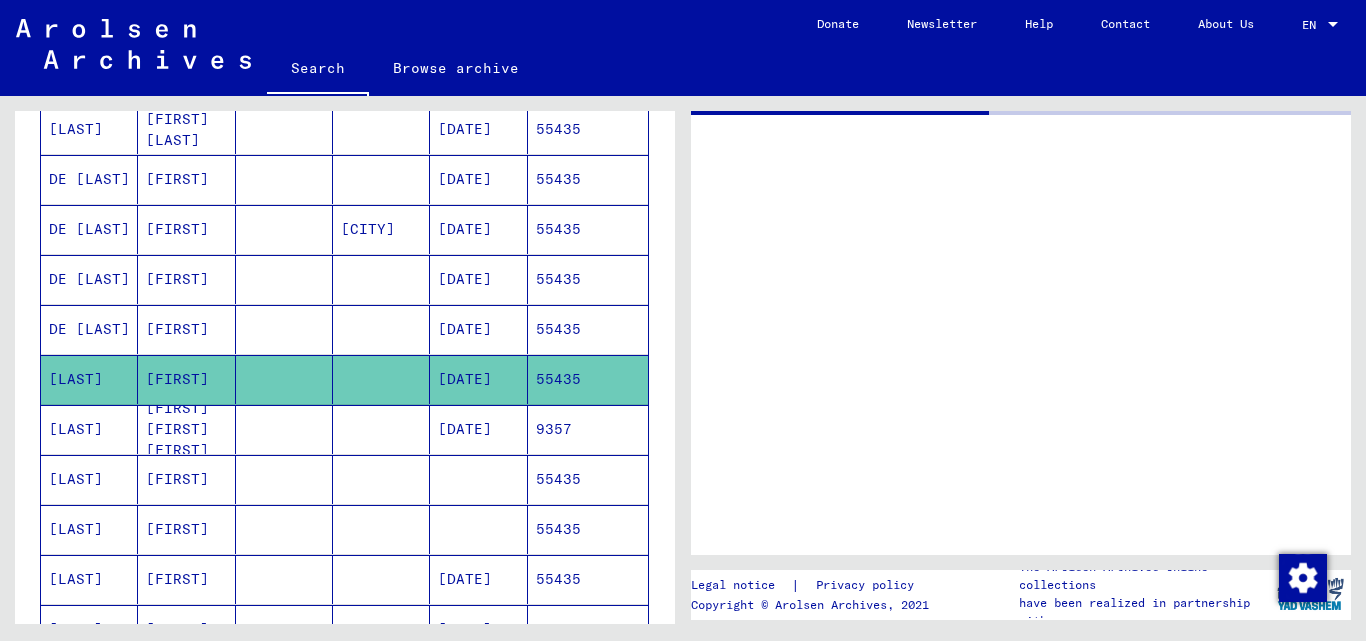 scroll, scrollTop: 402, scrollLeft: 0, axis: vertical 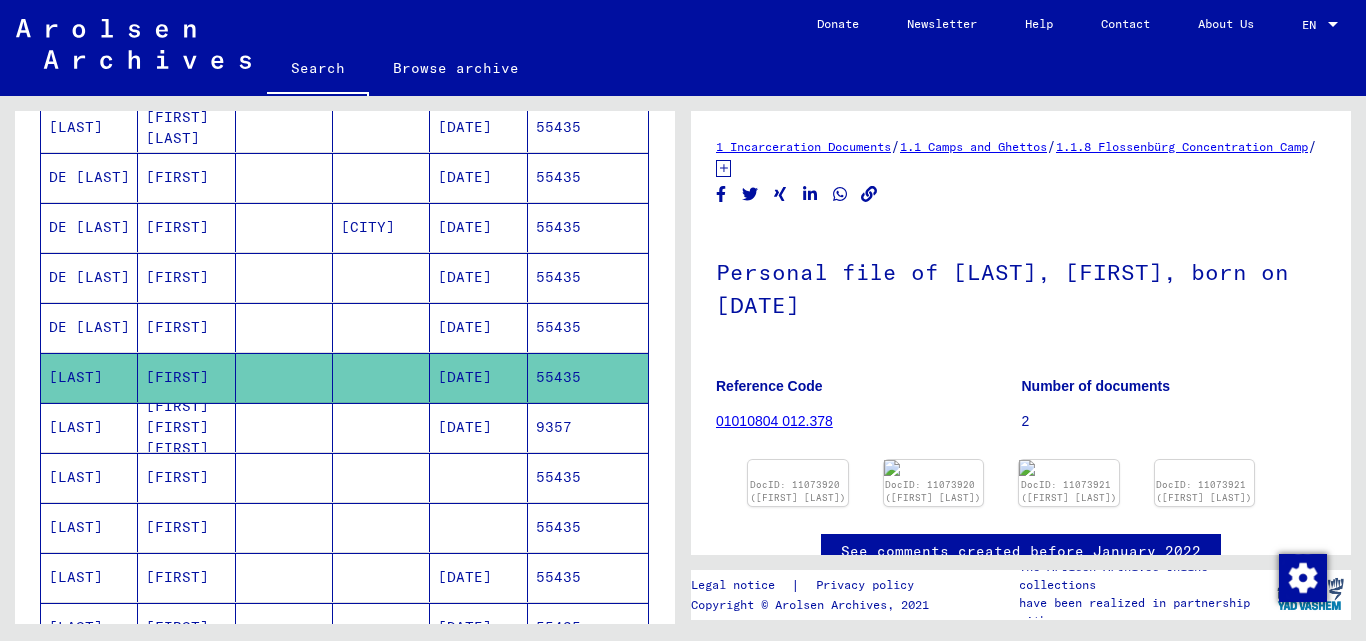drag, startPoint x: 949, startPoint y: 270, endPoint x: 1214, endPoint y: 271, distance: 265.0019 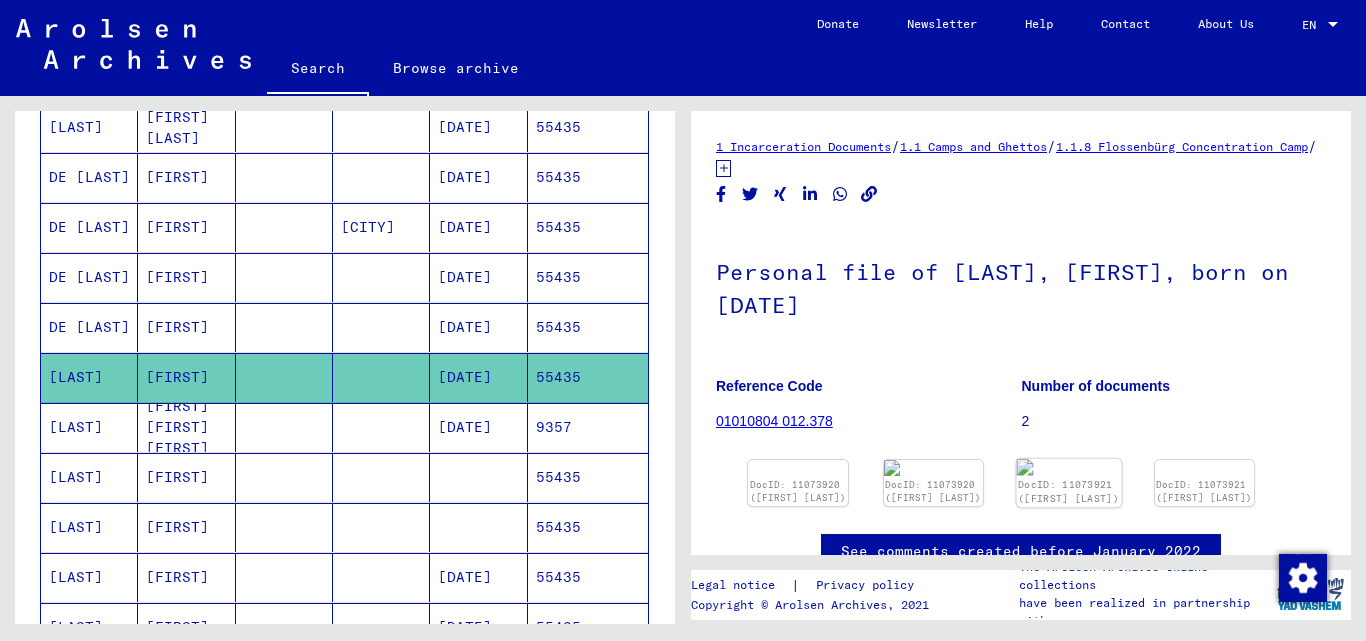 click at bounding box center [798, 460] 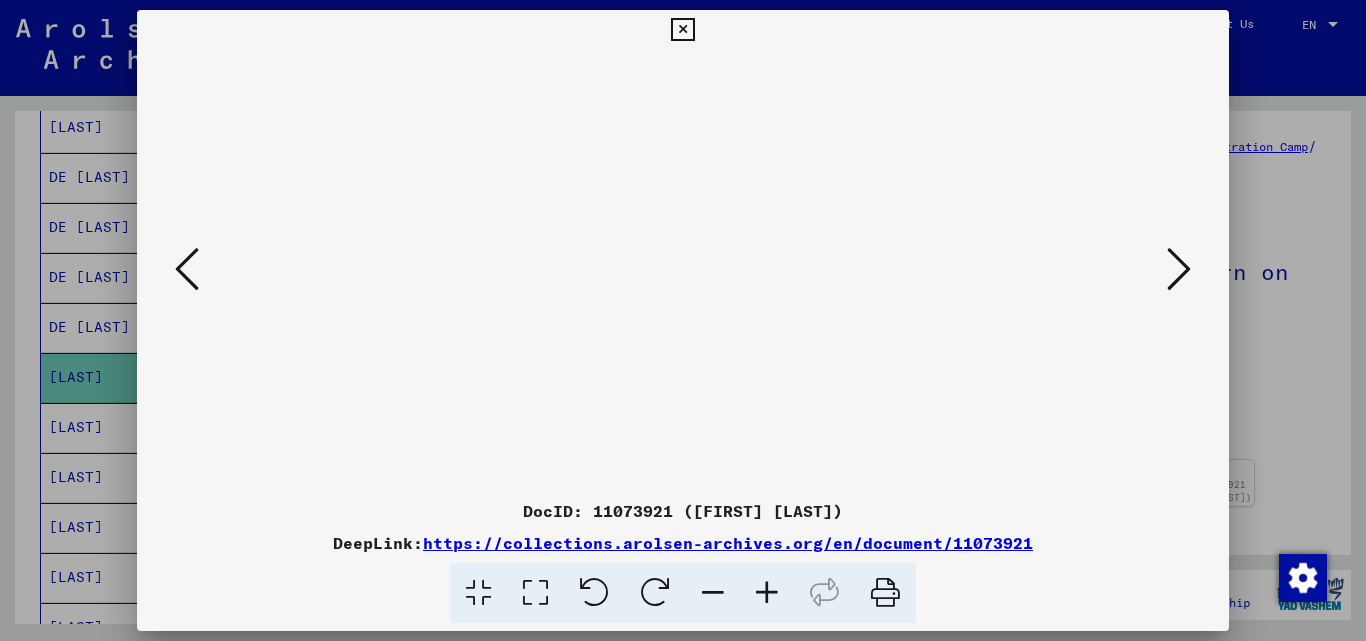 click at bounding box center [682, 30] 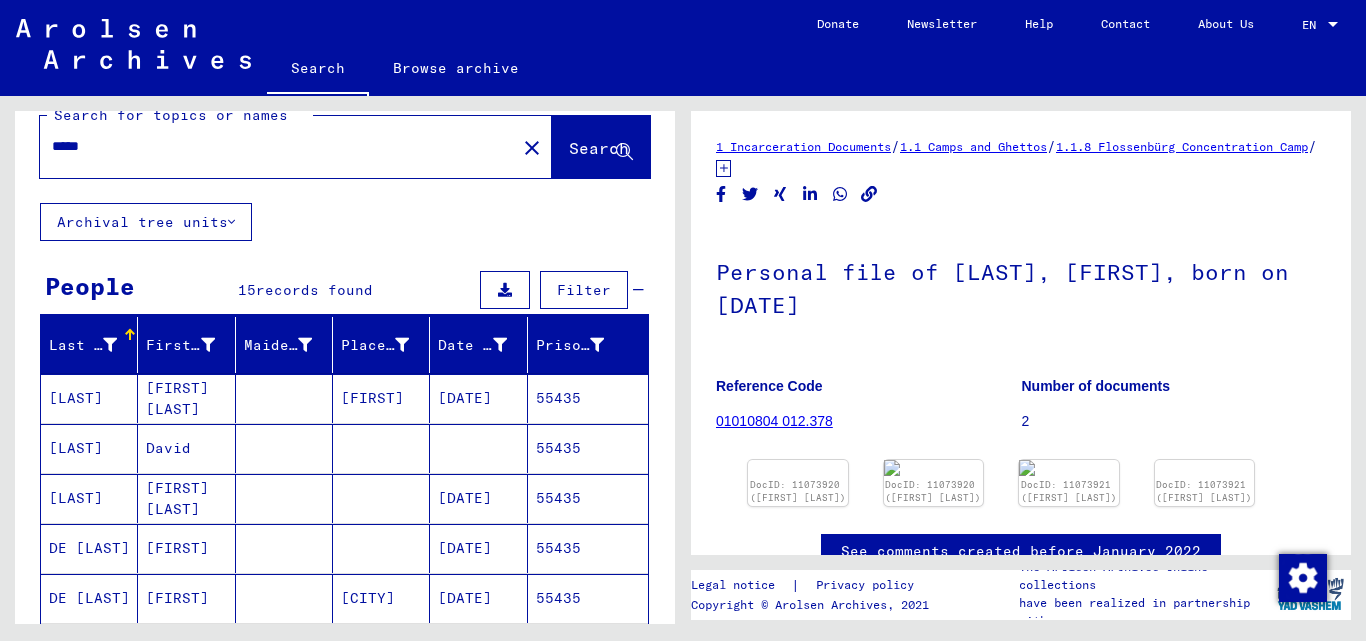 scroll, scrollTop: 0, scrollLeft: 0, axis: both 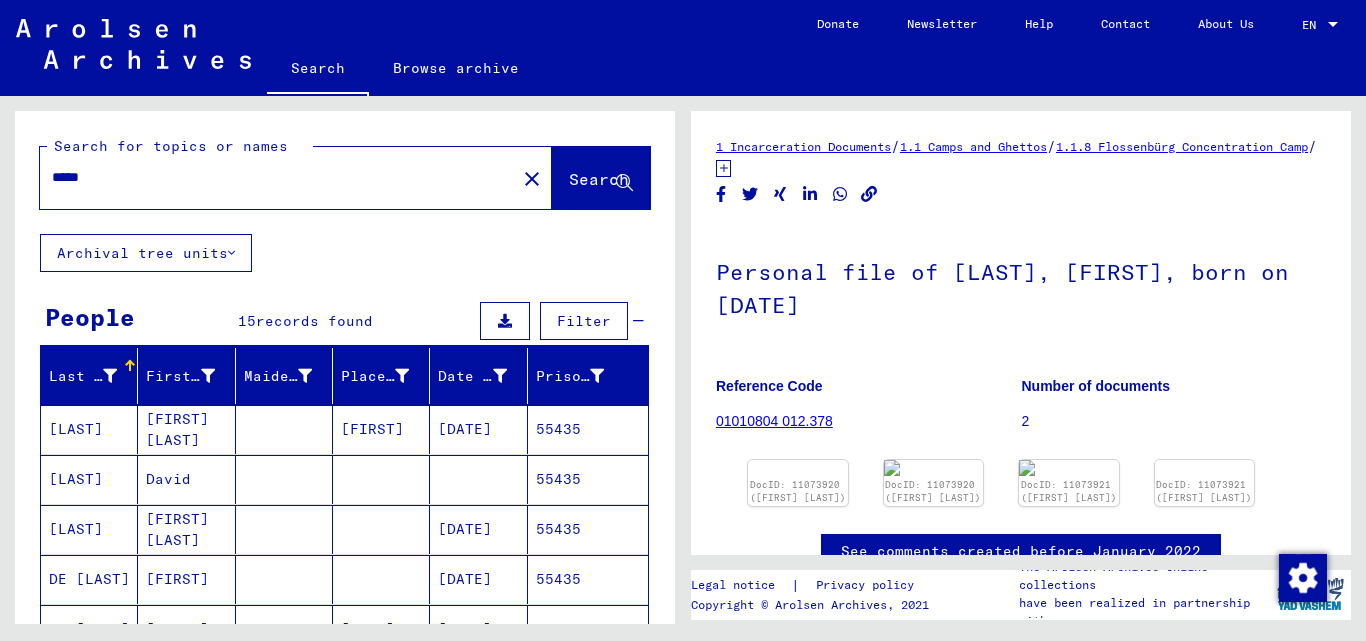 click on "*****" at bounding box center (272, 177) 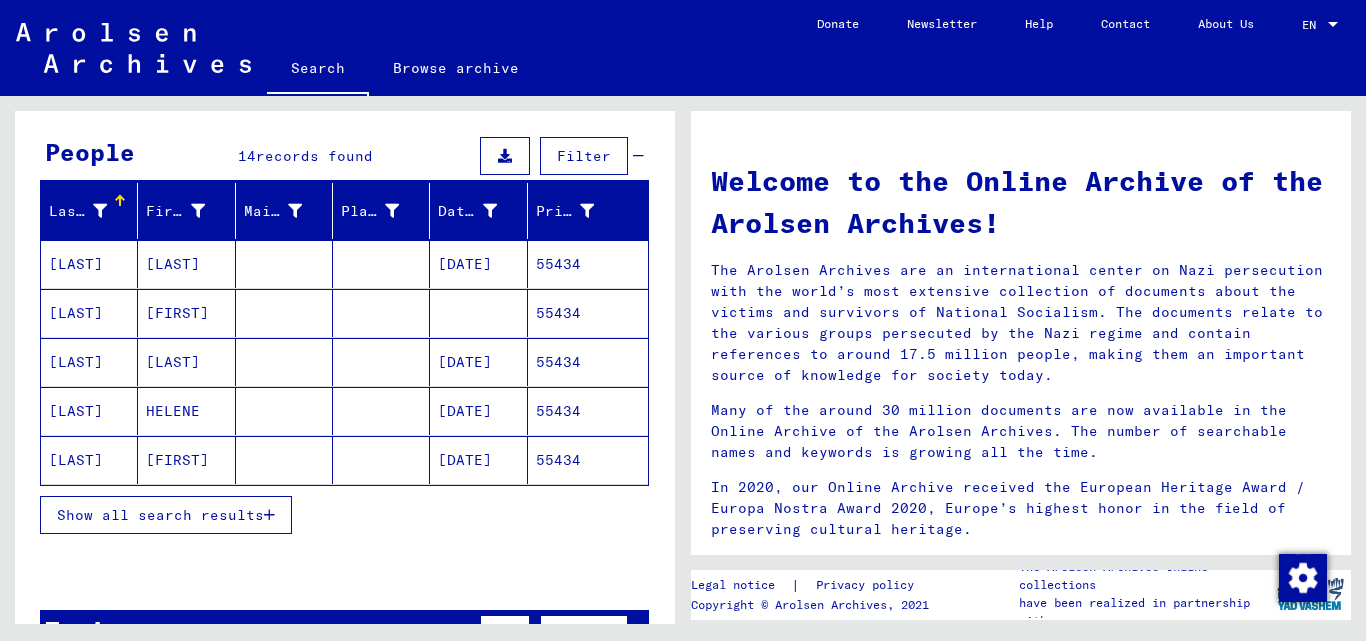 scroll, scrollTop: 200, scrollLeft: 0, axis: vertical 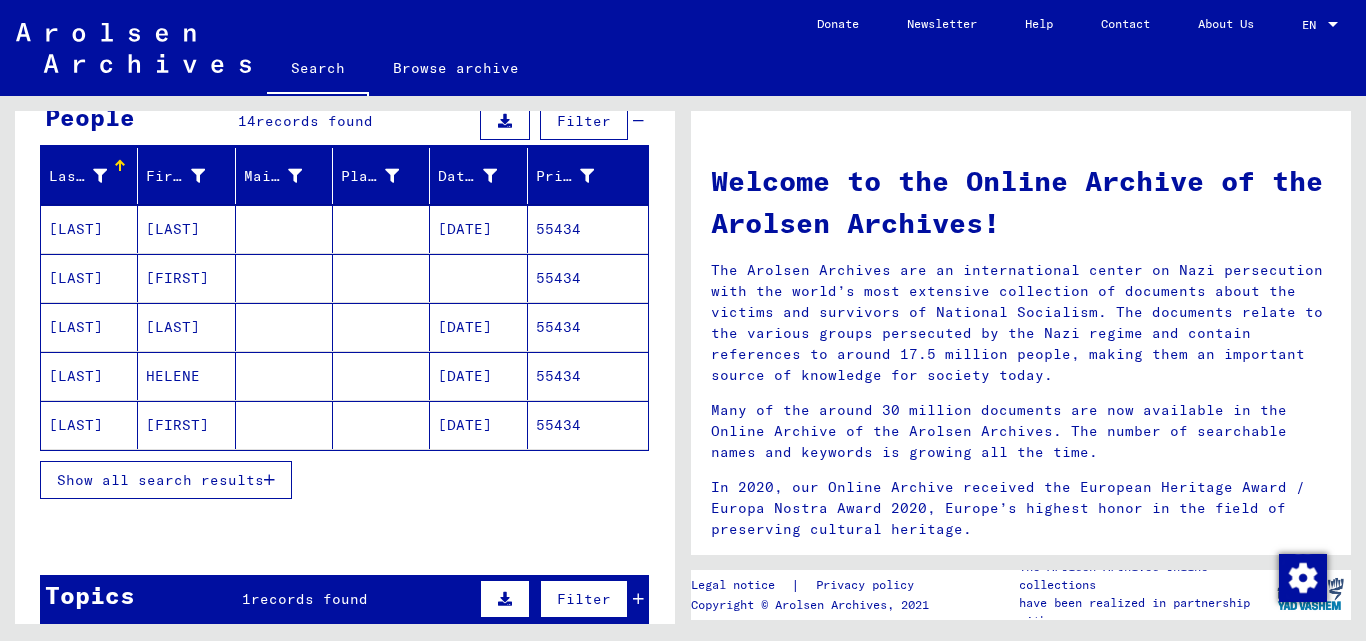 click on "55434" at bounding box center [588, 229] 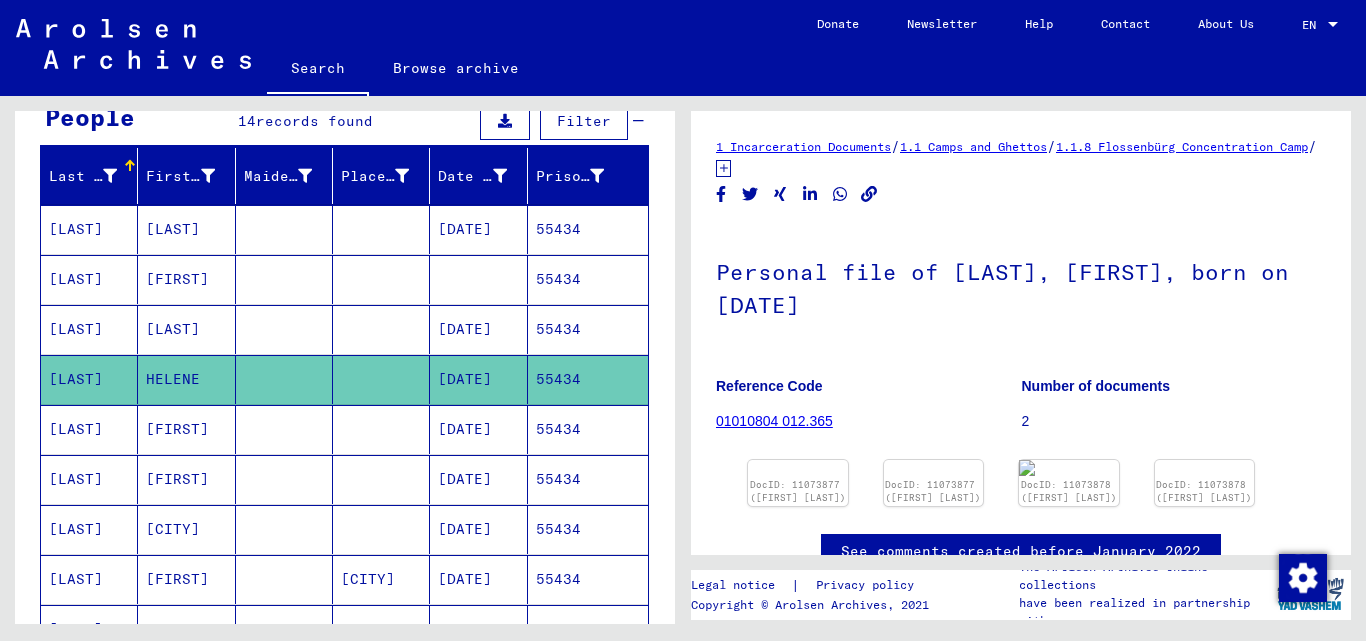 scroll, scrollTop: 0, scrollLeft: 0, axis: both 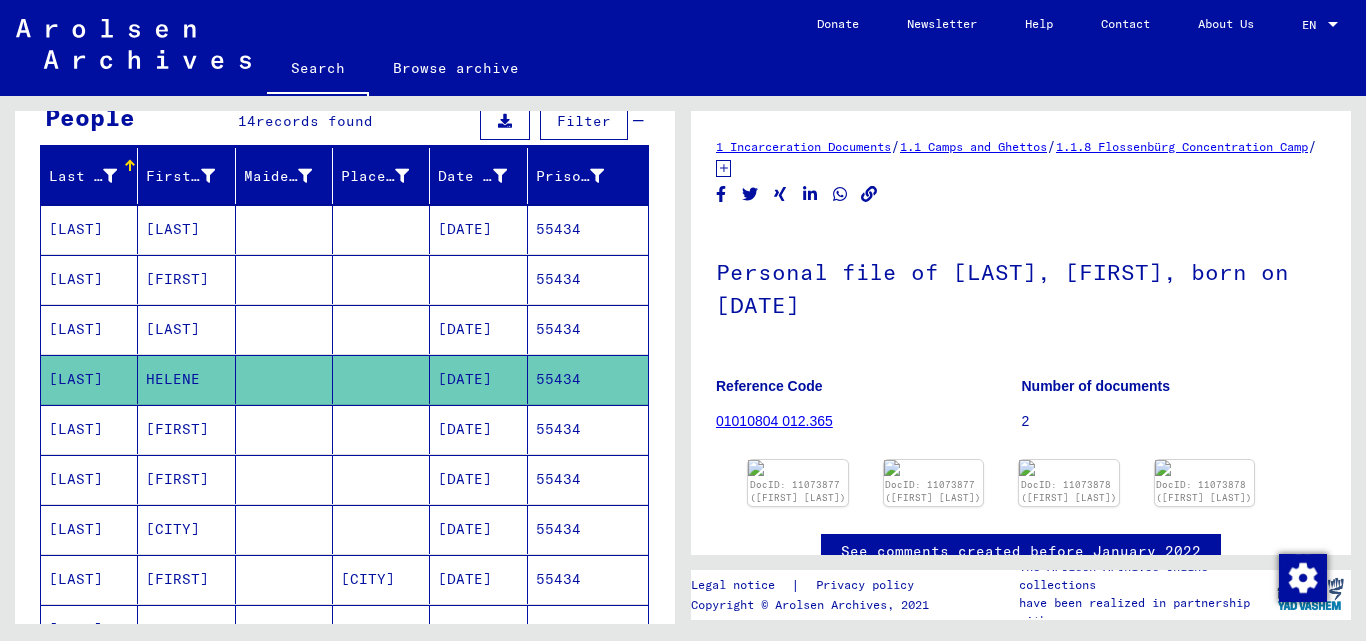 drag, startPoint x: 949, startPoint y: 272, endPoint x: 1150, endPoint y: 271, distance: 201.00249 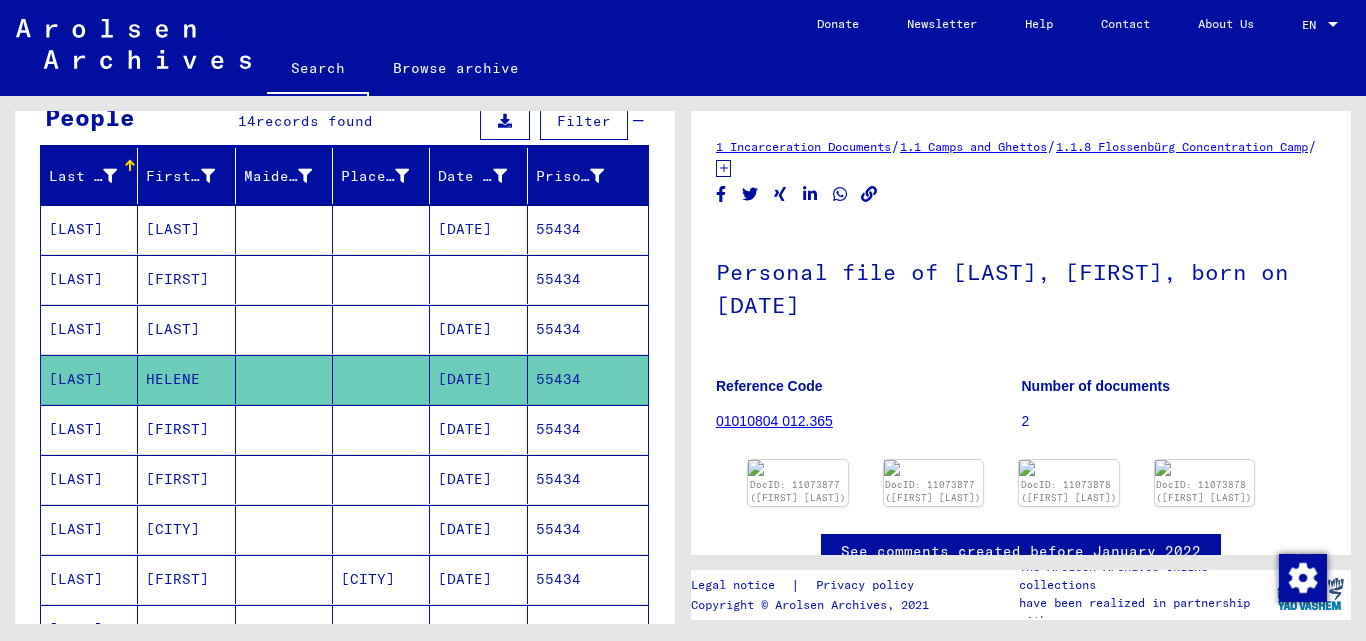 copy on "[LAST], [FIRST]" 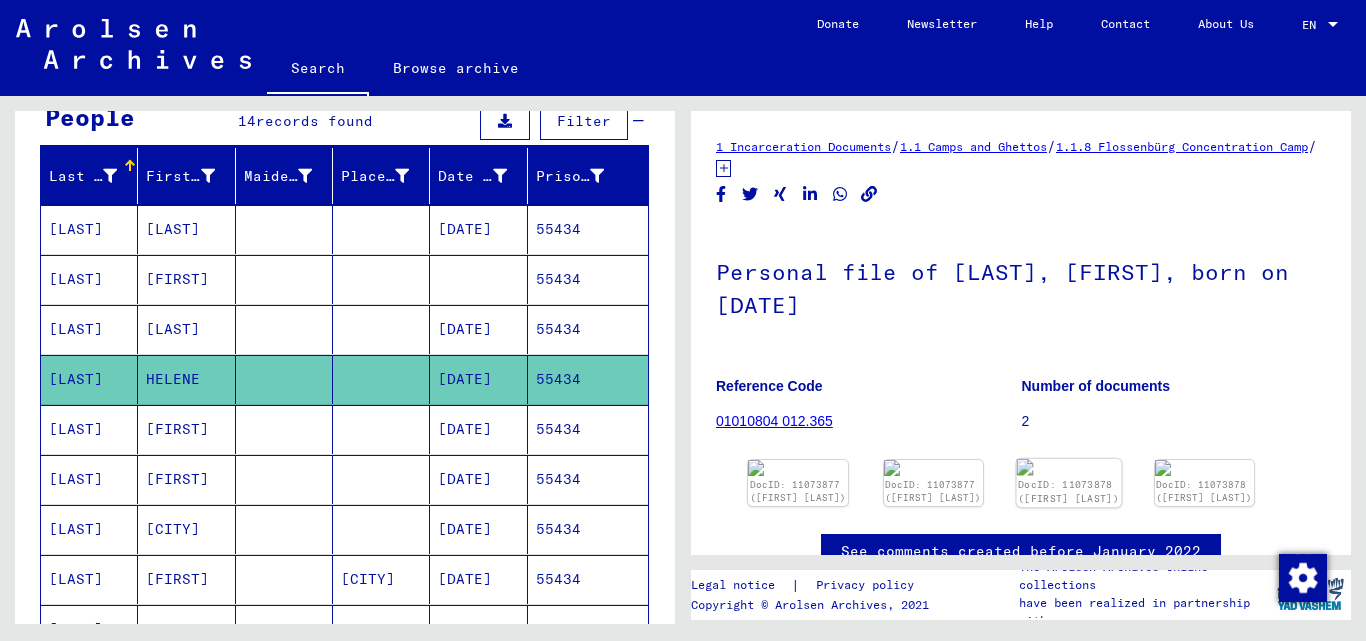 click at bounding box center [798, 468] 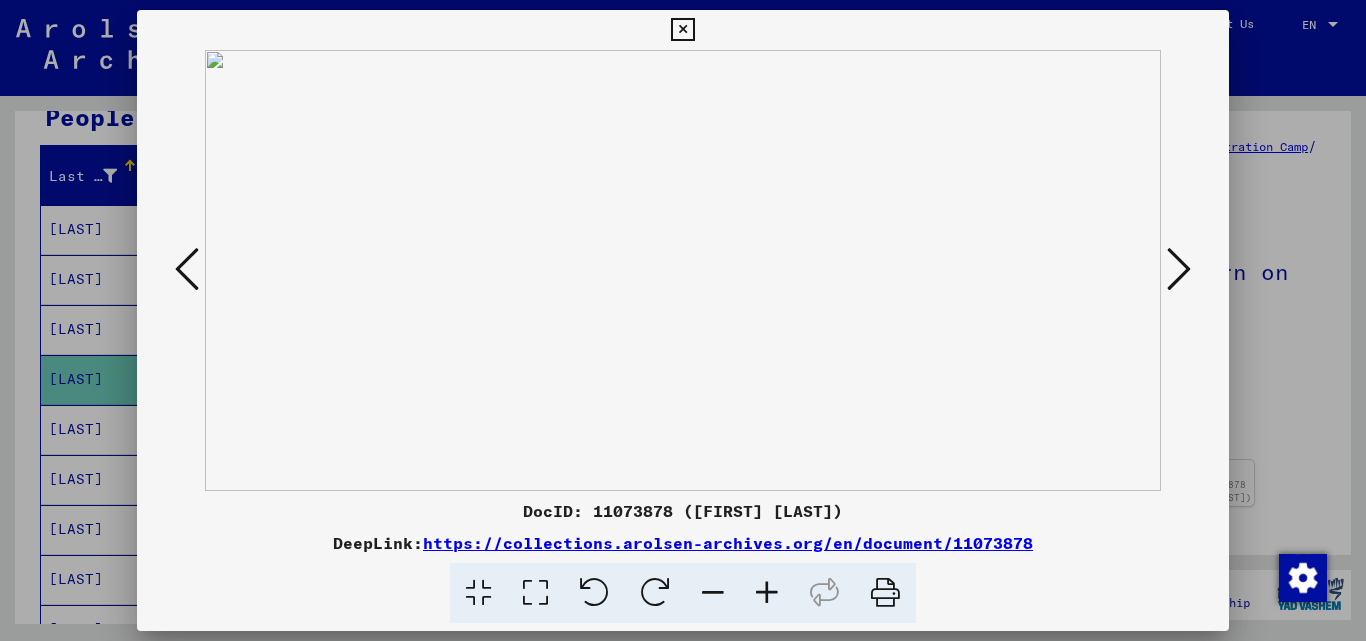 click at bounding box center [682, 30] 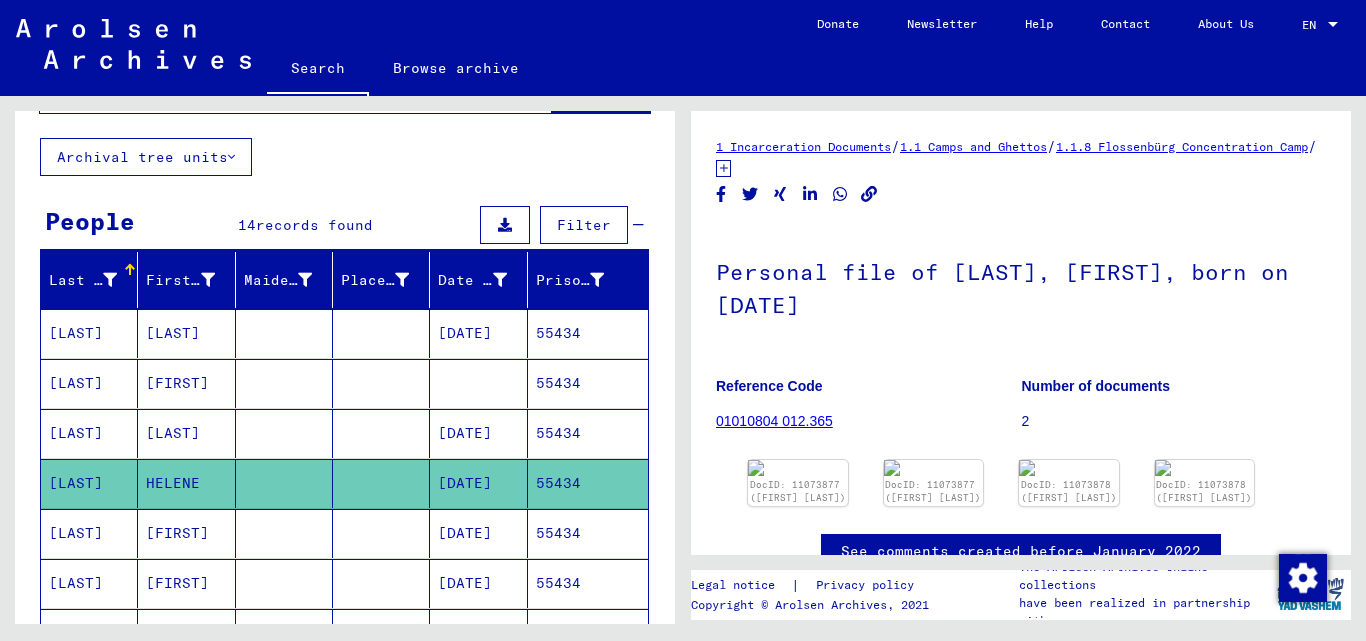 scroll, scrollTop: 0, scrollLeft: 0, axis: both 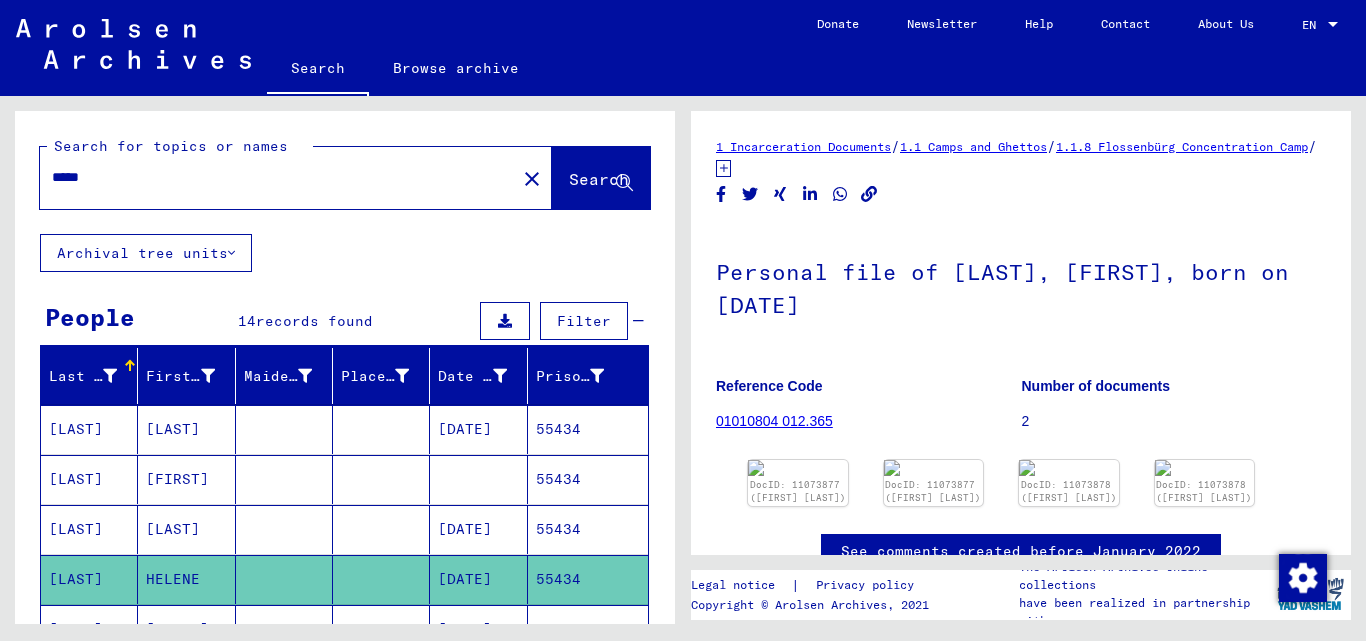 click on "*****" at bounding box center [278, 177] 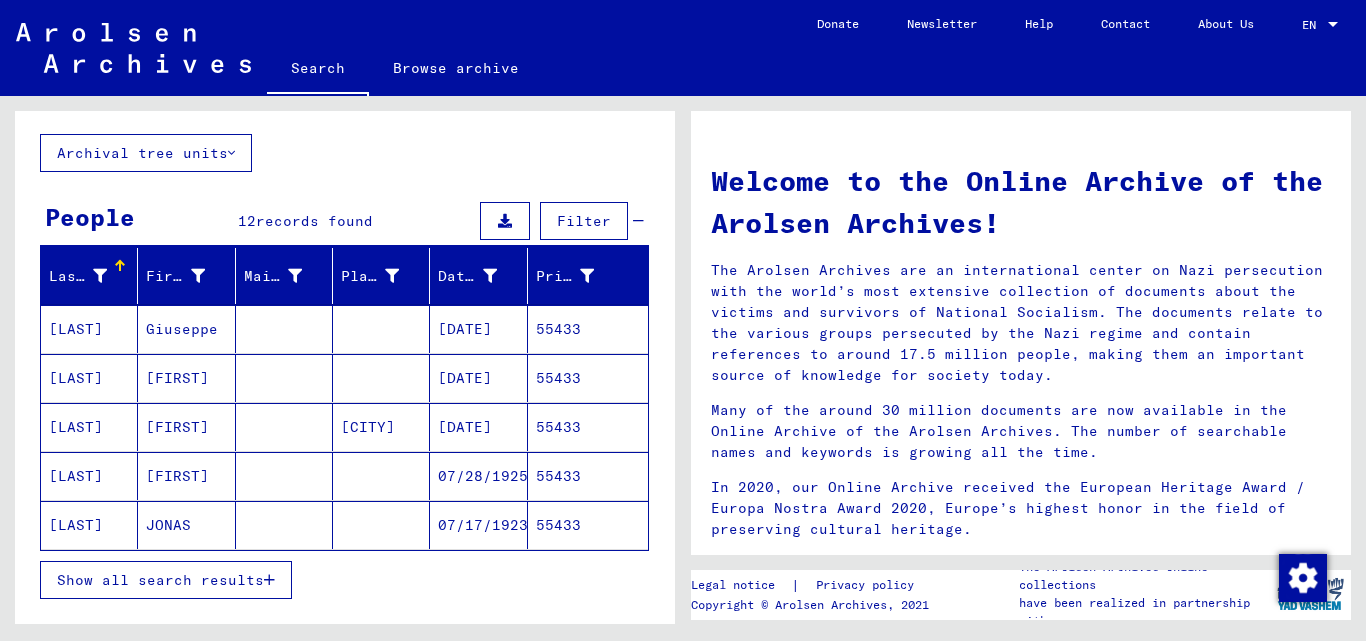 scroll, scrollTop: 200, scrollLeft: 0, axis: vertical 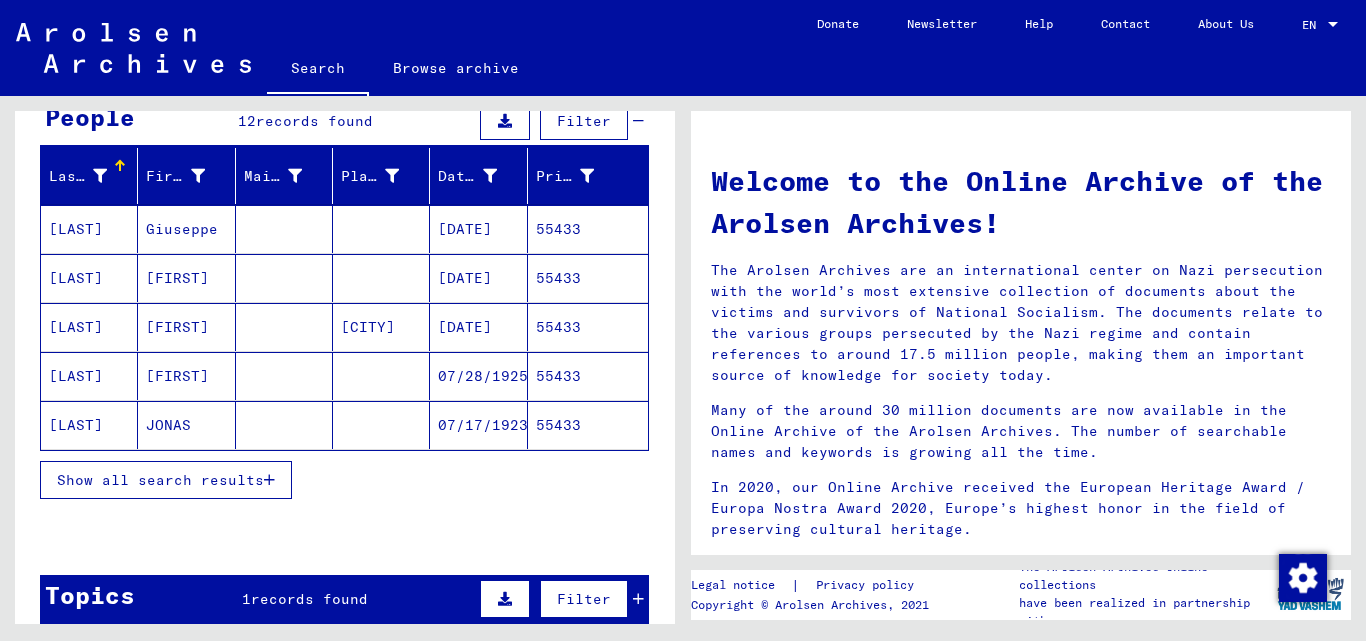 click on "55433" at bounding box center (588, 229) 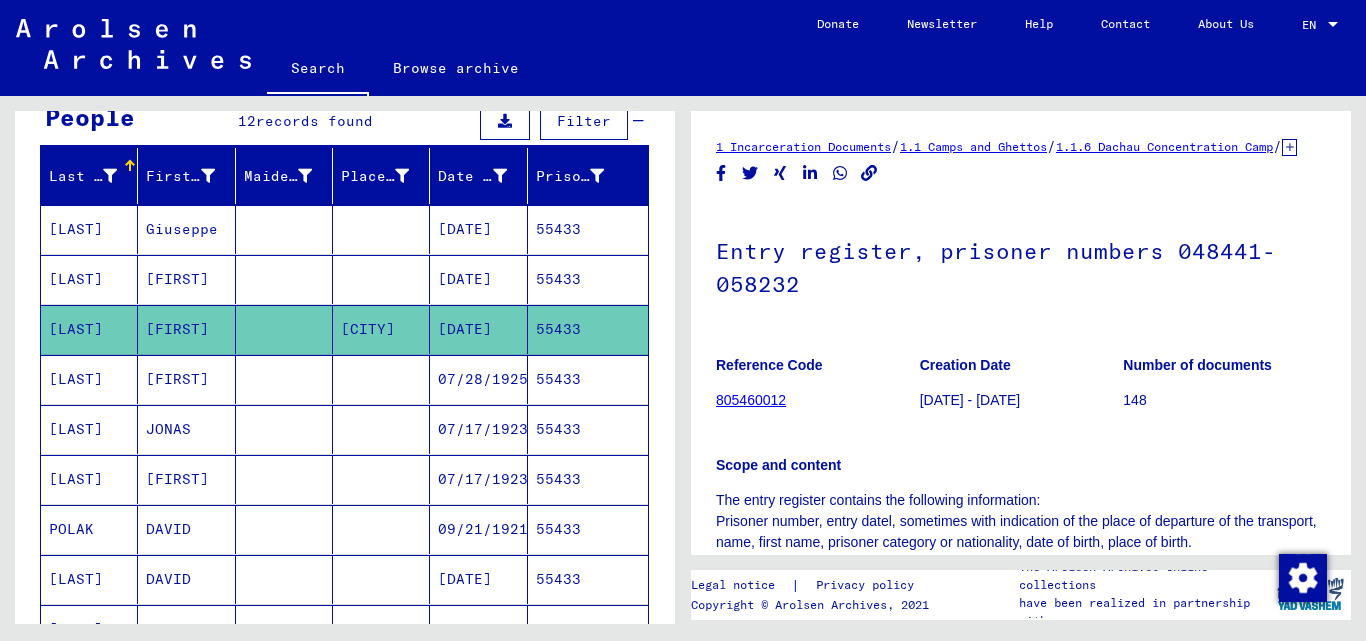 scroll, scrollTop: 0, scrollLeft: 0, axis: both 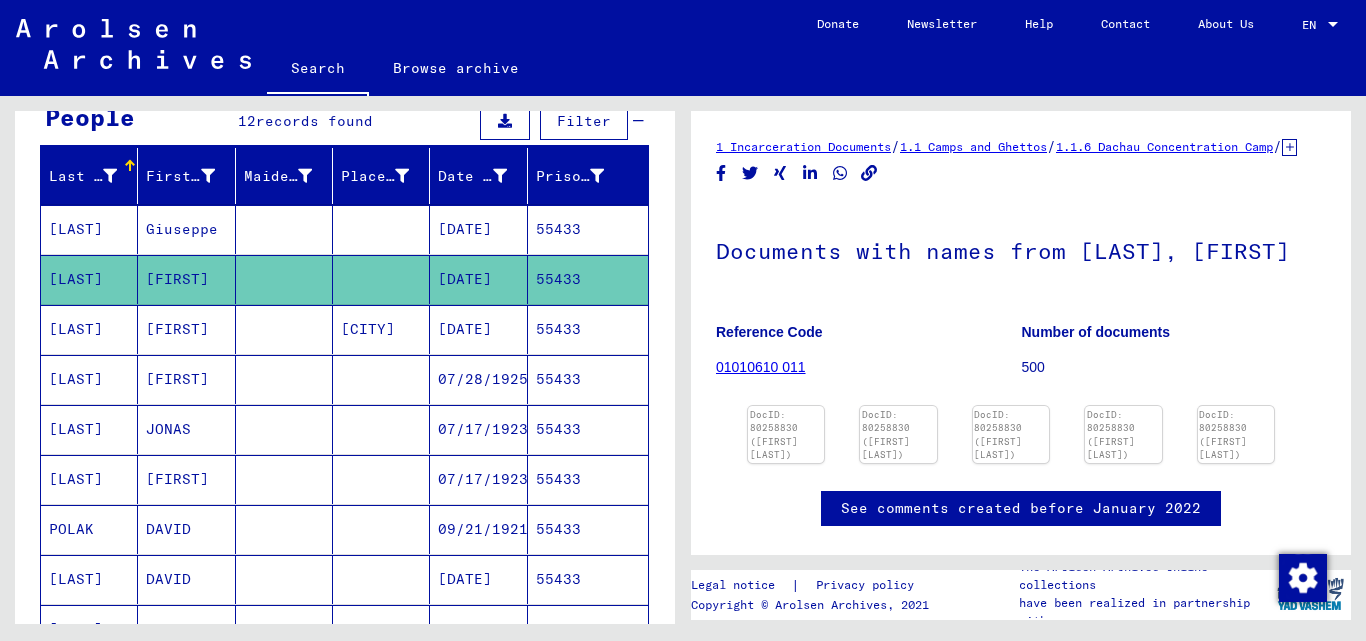 click on "55433" at bounding box center [588, 229] 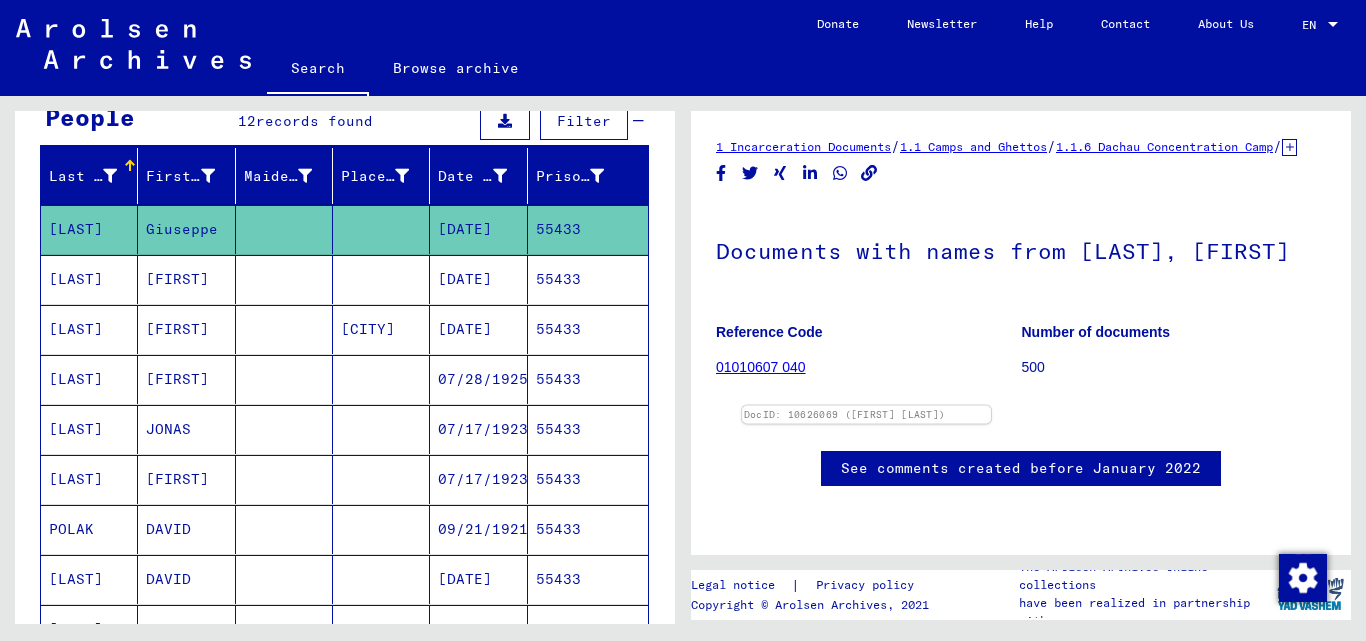 scroll, scrollTop: 0, scrollLeft: 0, axis: both 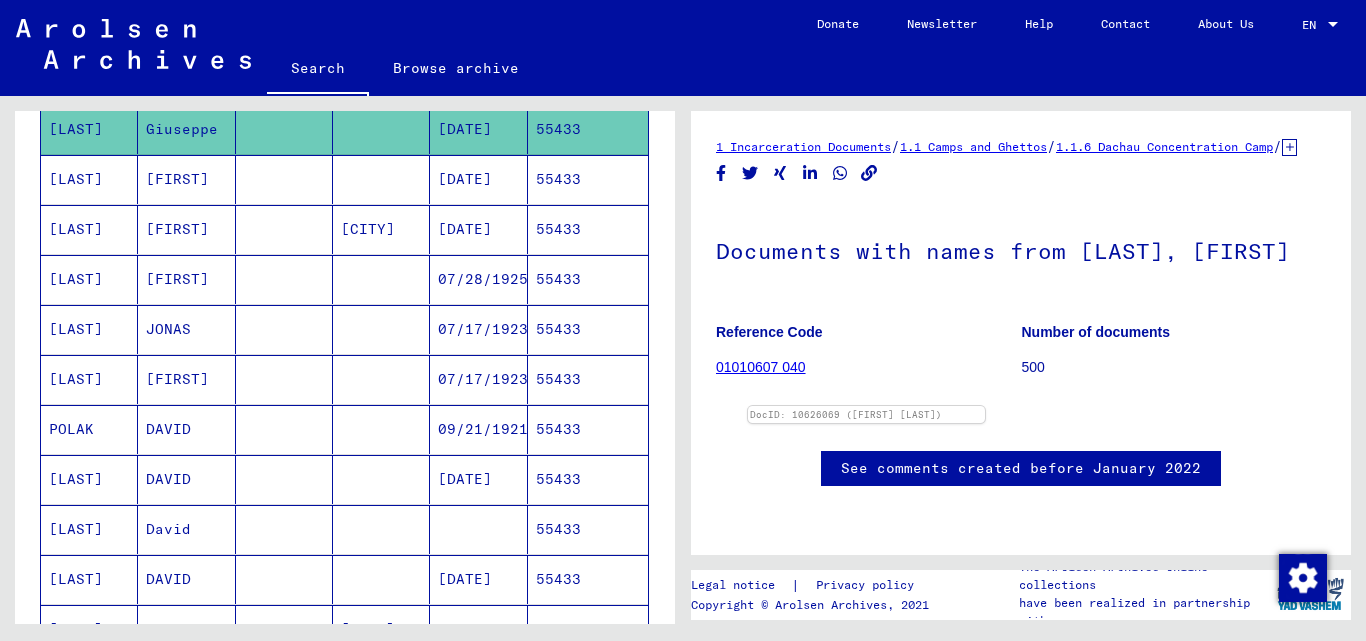 click on "55433" at bounding box center (588, 129) 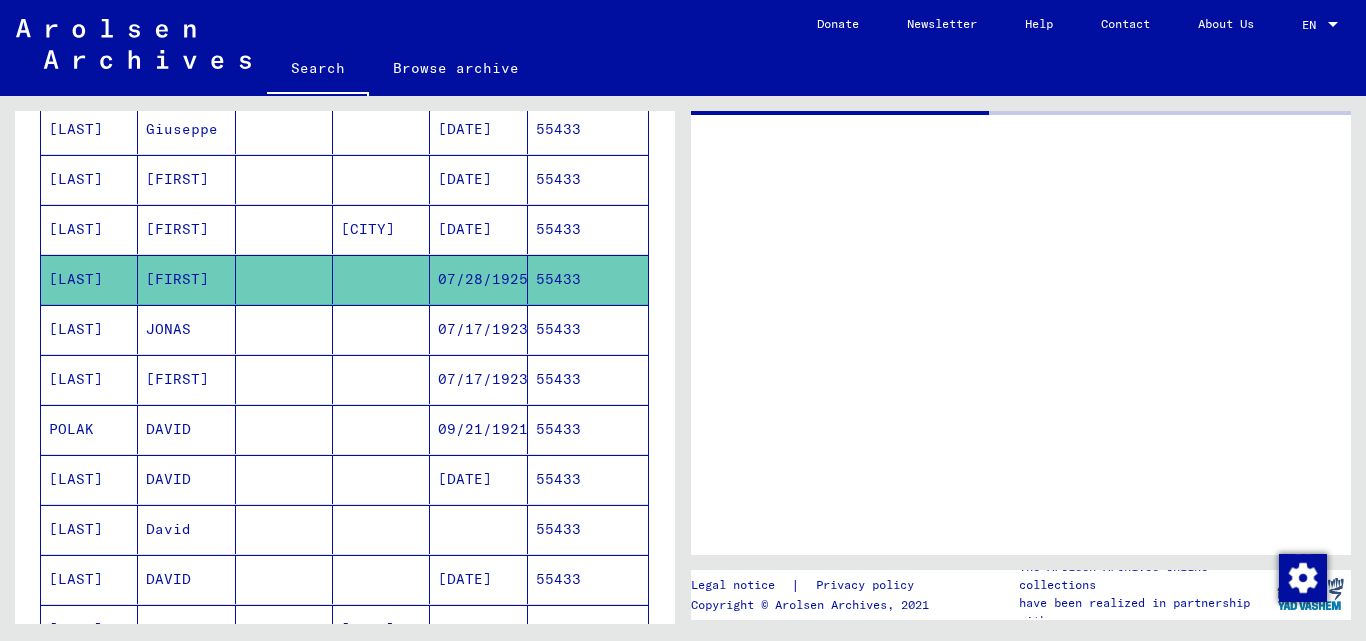 scroll, scrollTop: 0, scrollLeft: 0, axis: both 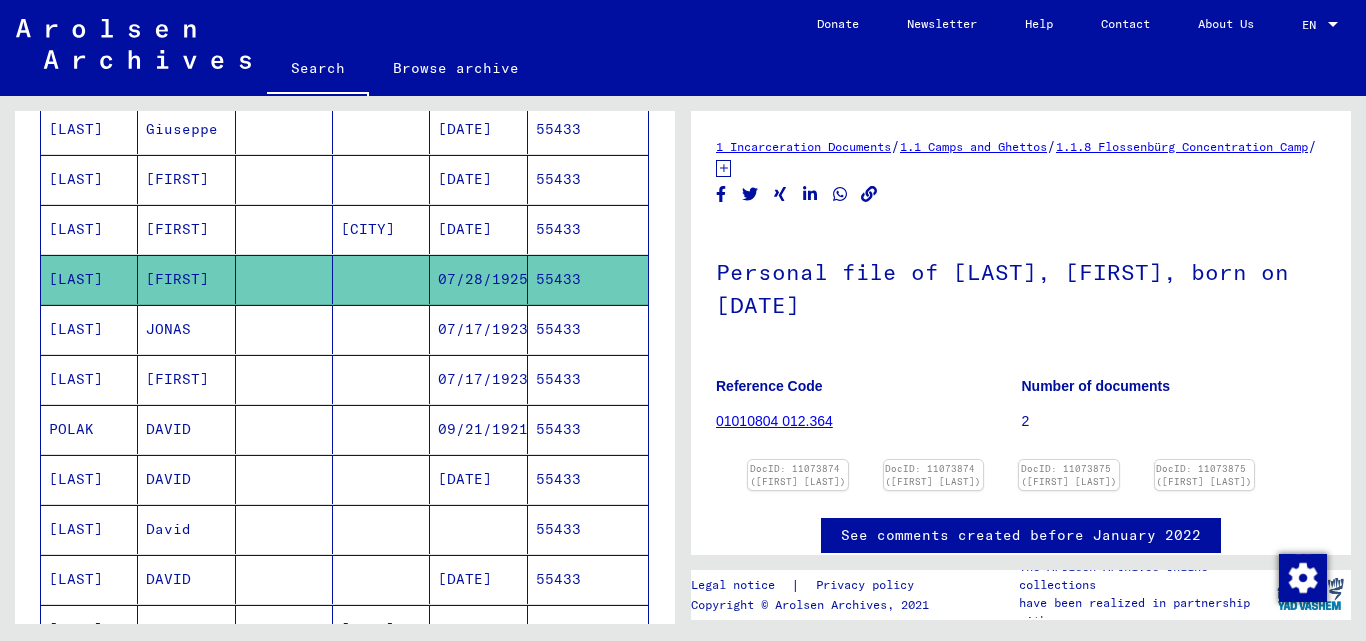 drag, startPoint x: 950, startPoint y: 272, endPoint x: 1066, endPoint y: 267, distance: 116.10771 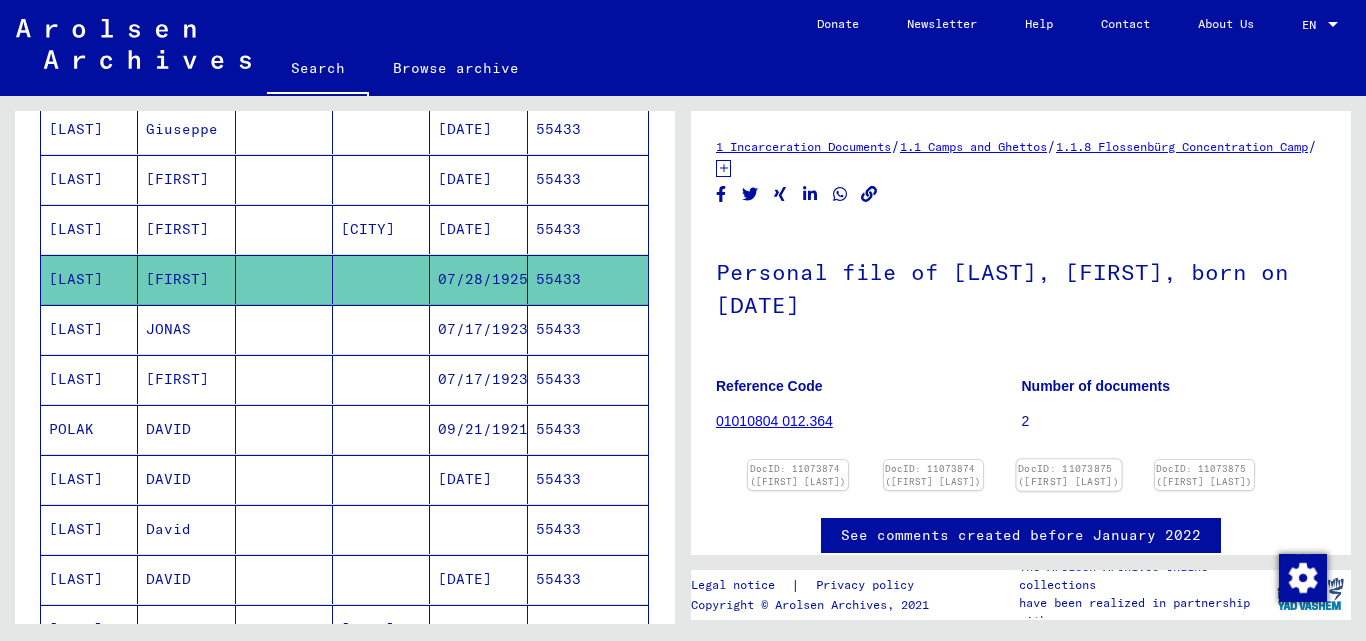 click at bounding box center (798, 460) 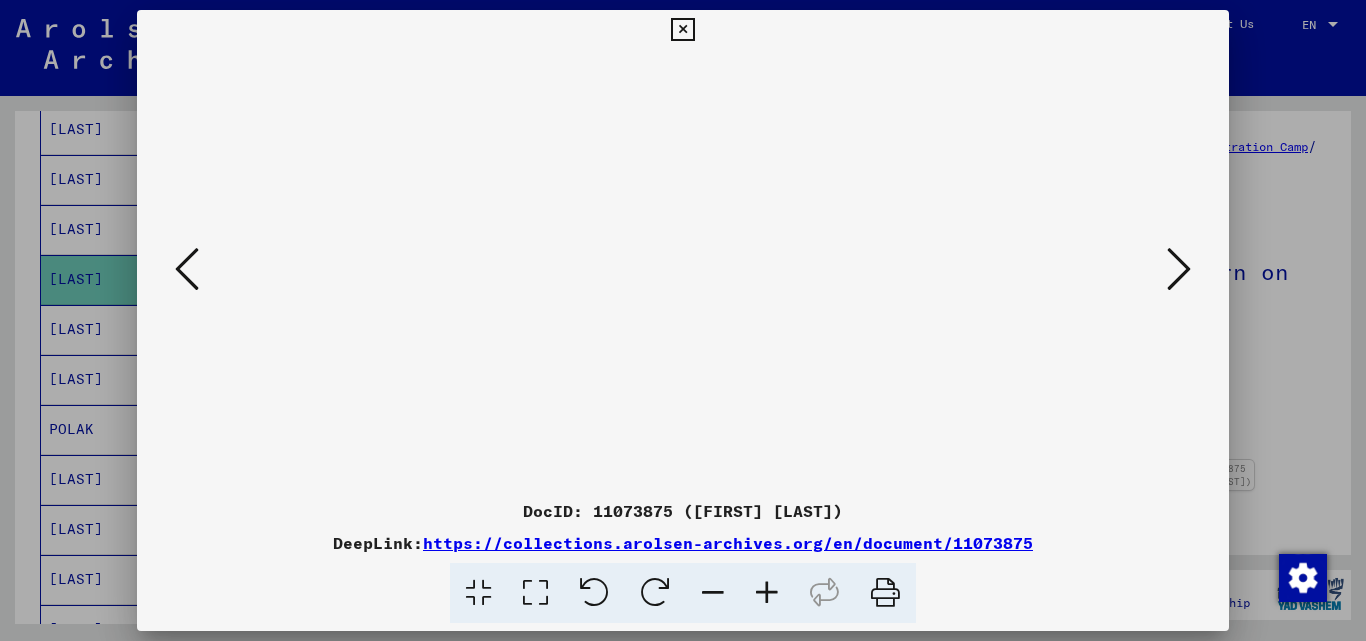 click at bounding box center (682, 30) 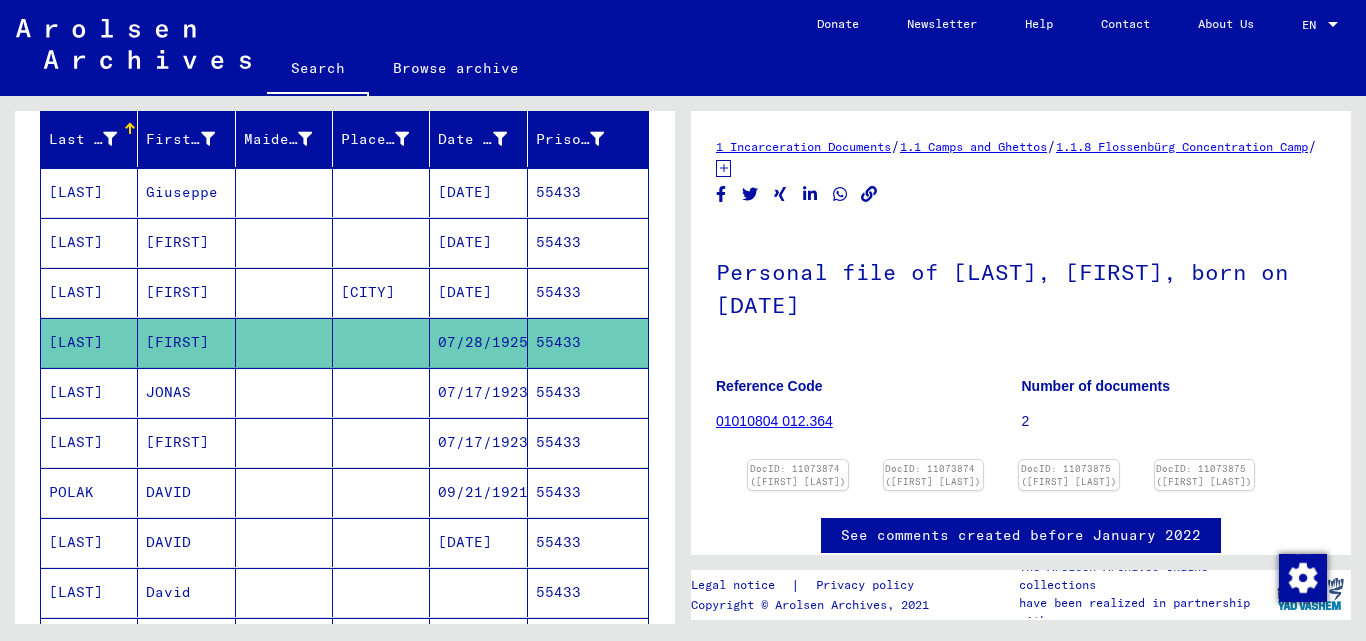 scroll, scrollTop: 0, scrollLeft: 0, axis: both 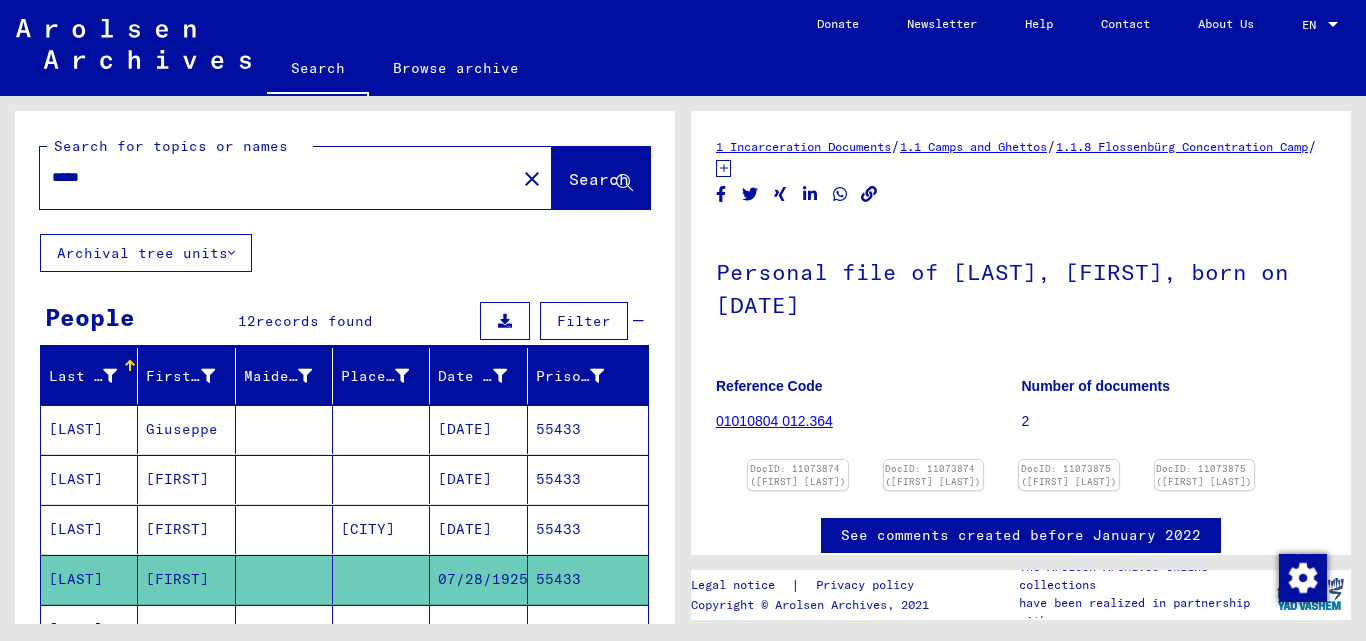 click on "*****" at bounding box center [278, 177] 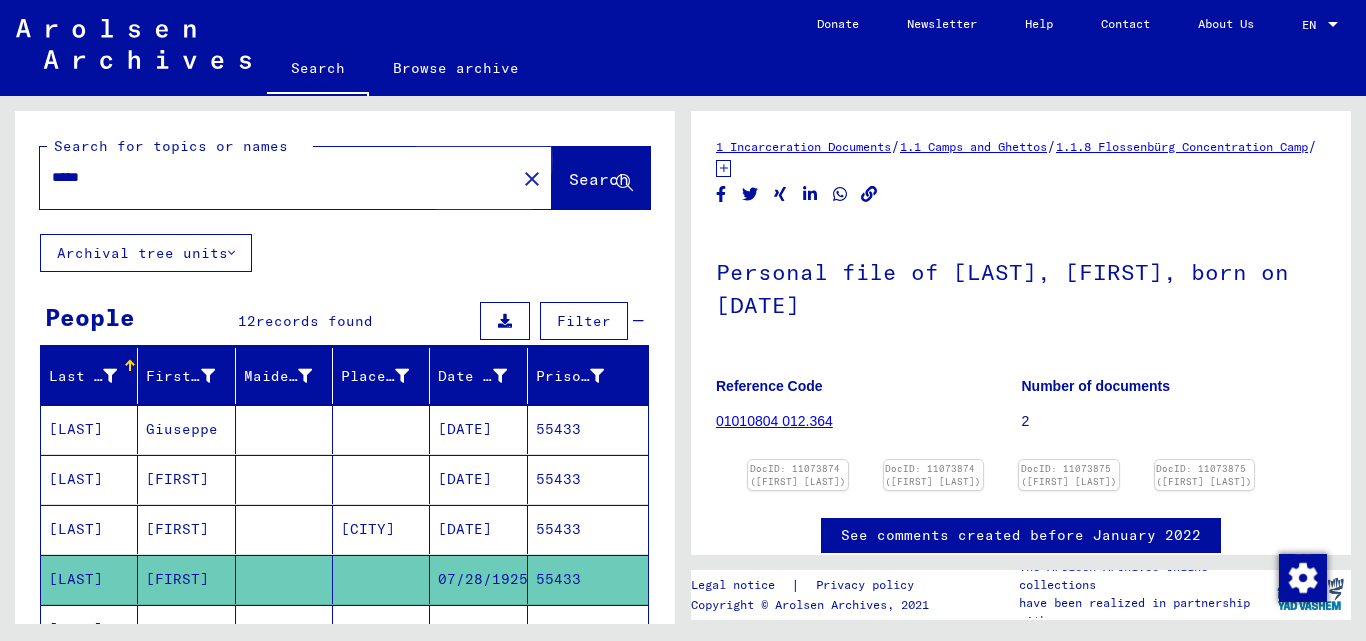 click on "Search" at bounding box center (599, 179) 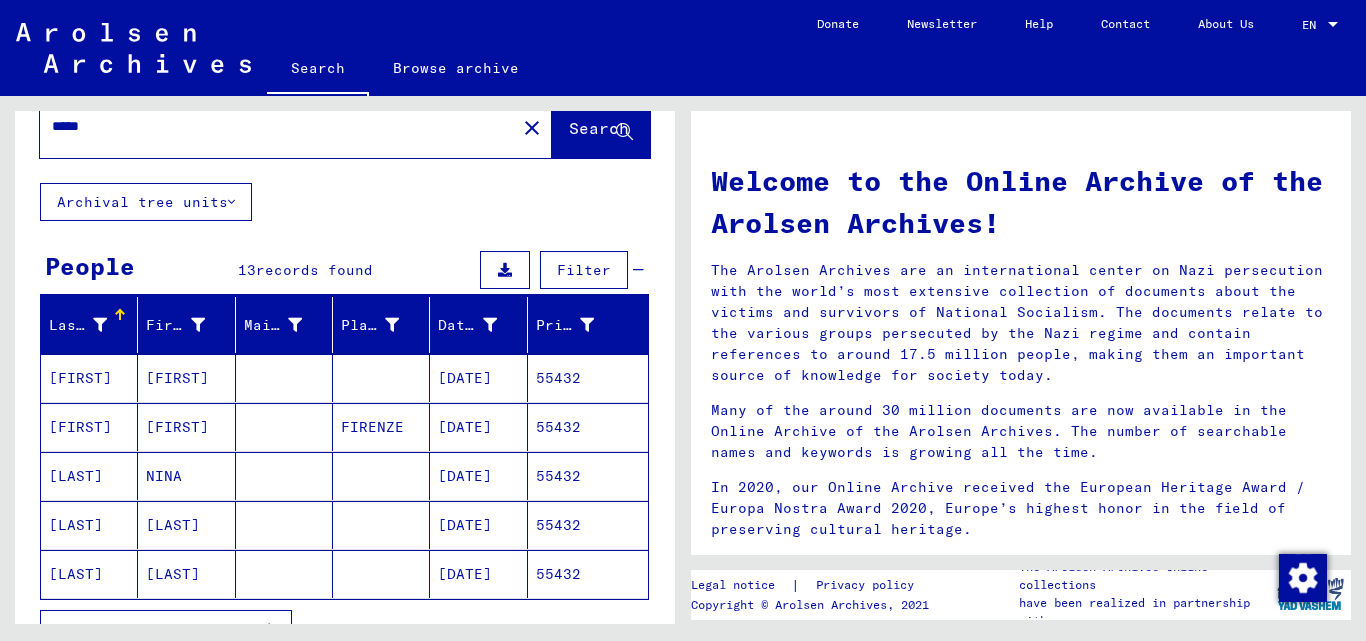 scroll, scrollTop: 100, scrollLeft: 0, axis: vertical 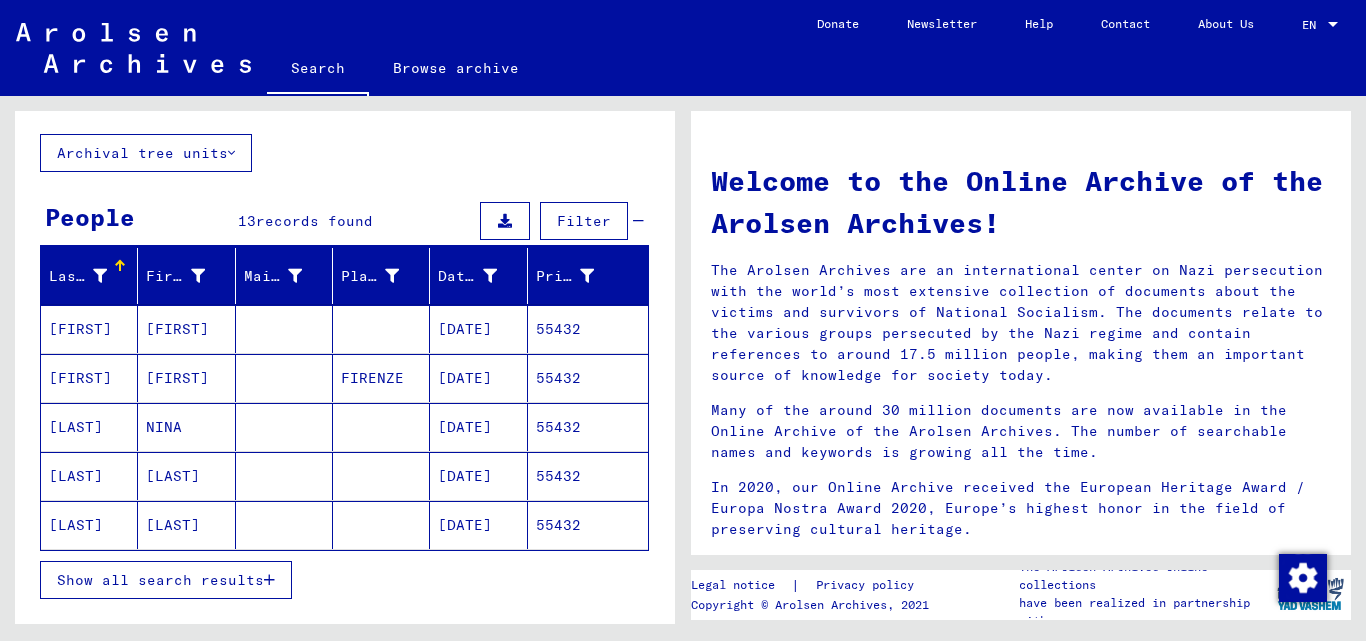 click on "55432" at bounding box center (588, 329) 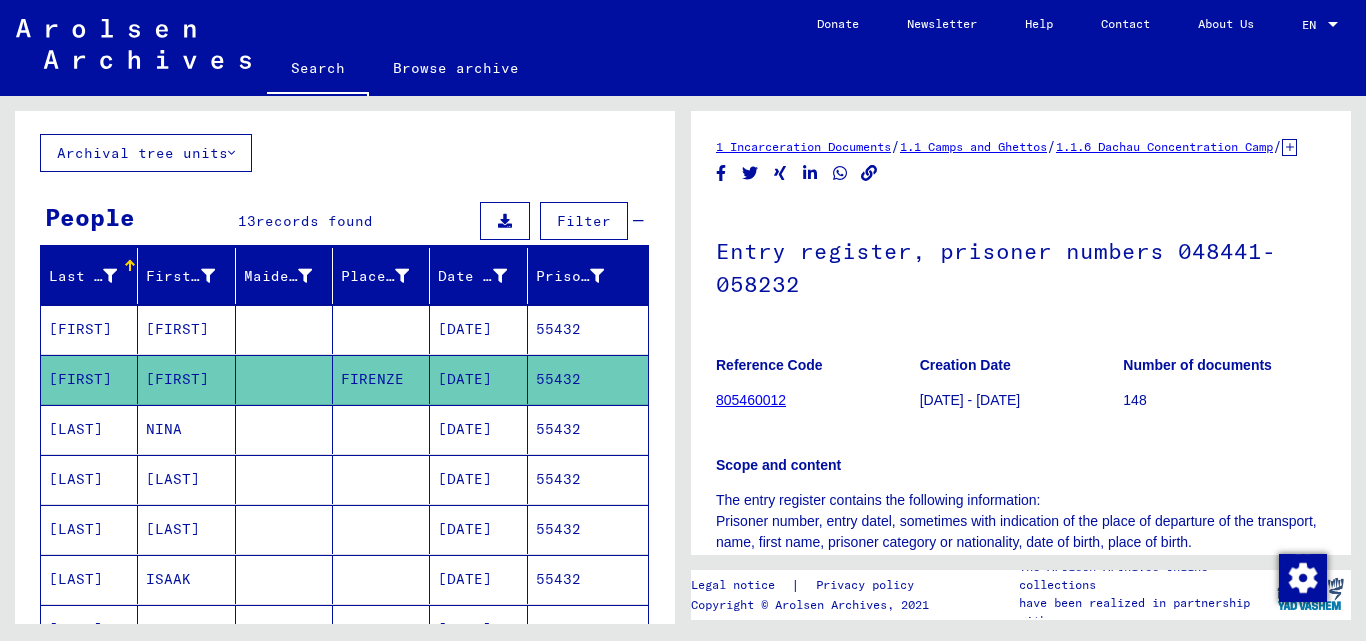 scroll, scrollTop: 0, scrollLeft: 0, axis: both 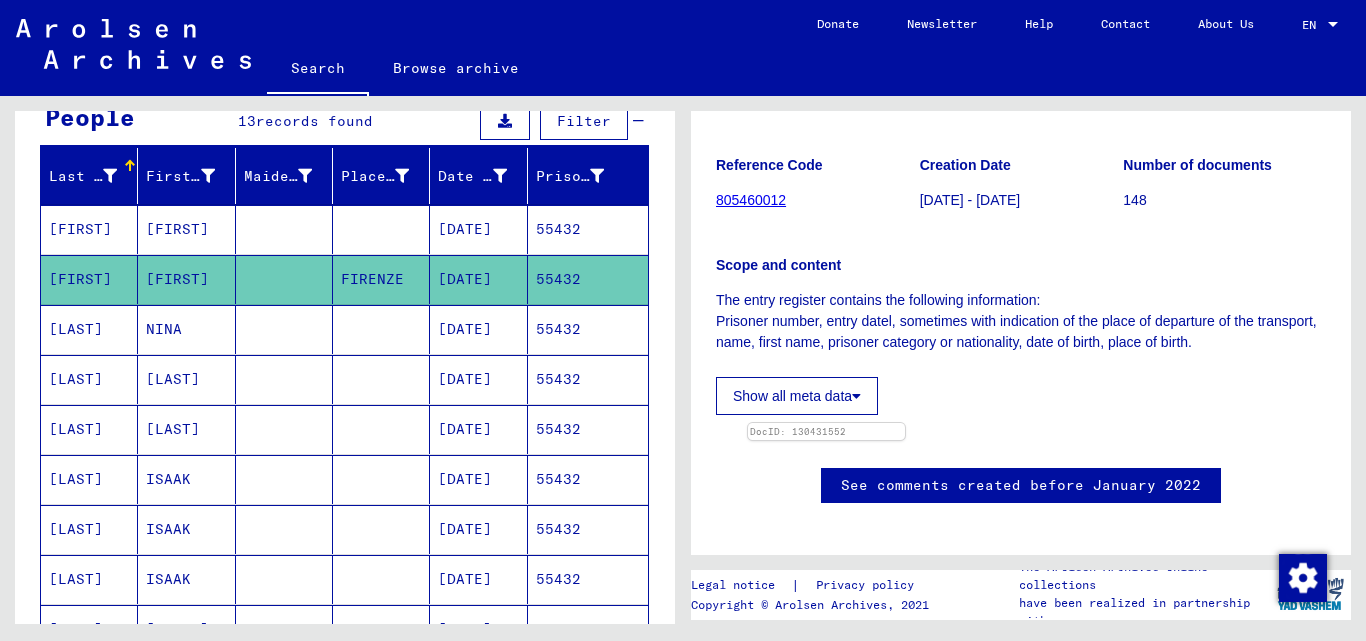 click on "55432" at bounding box center (588, 229) 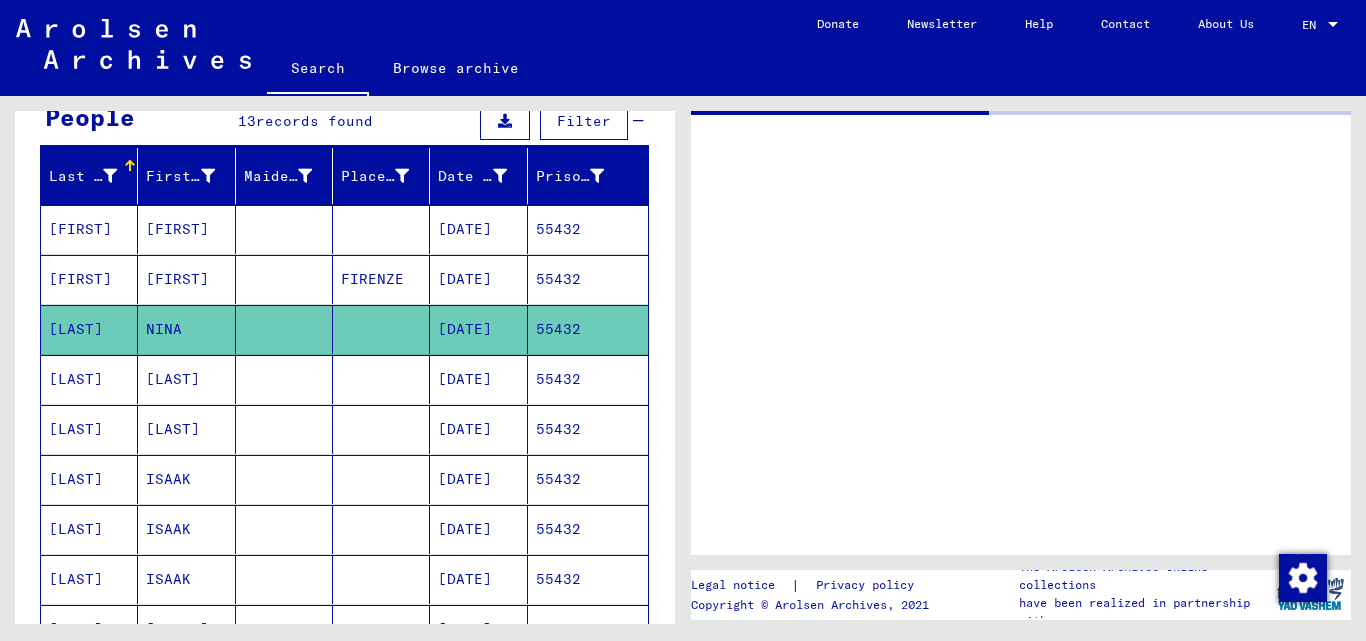 scroll, scrollTop: 0, scrollLeft: 0, axis: both 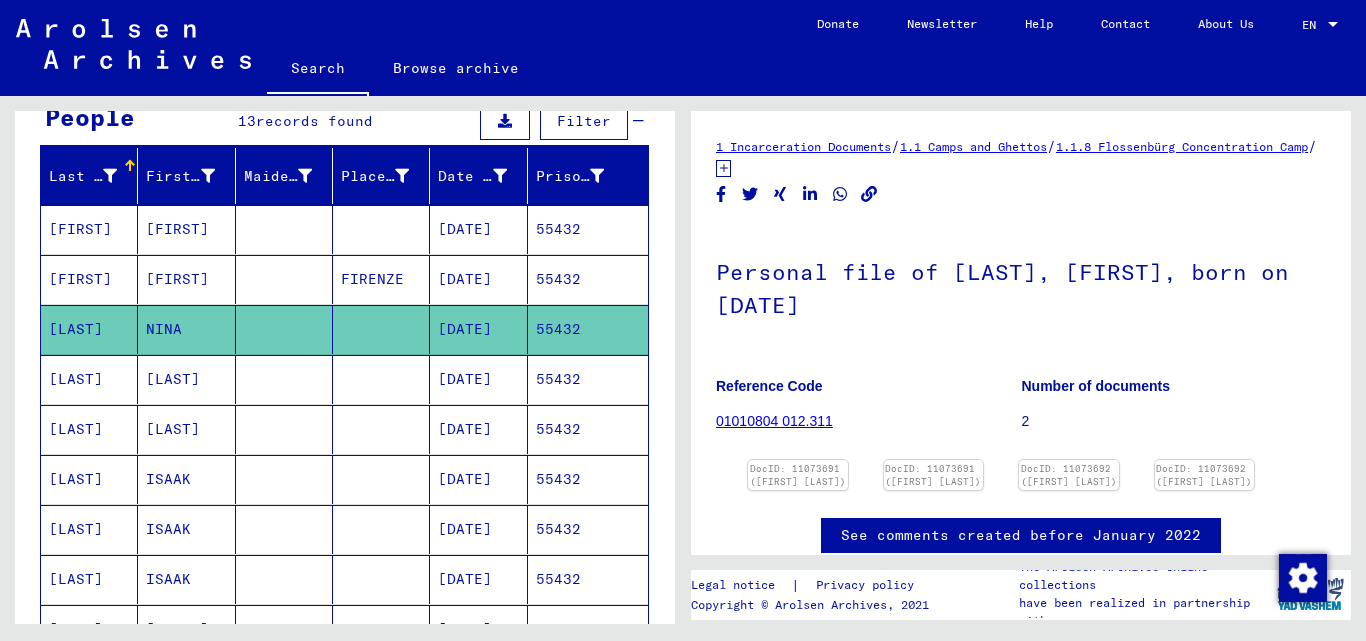 drag, startPoint x: 951, startPoint y: 270, endPoint x: 1055, endPoint y: 274, distance: 104.0769 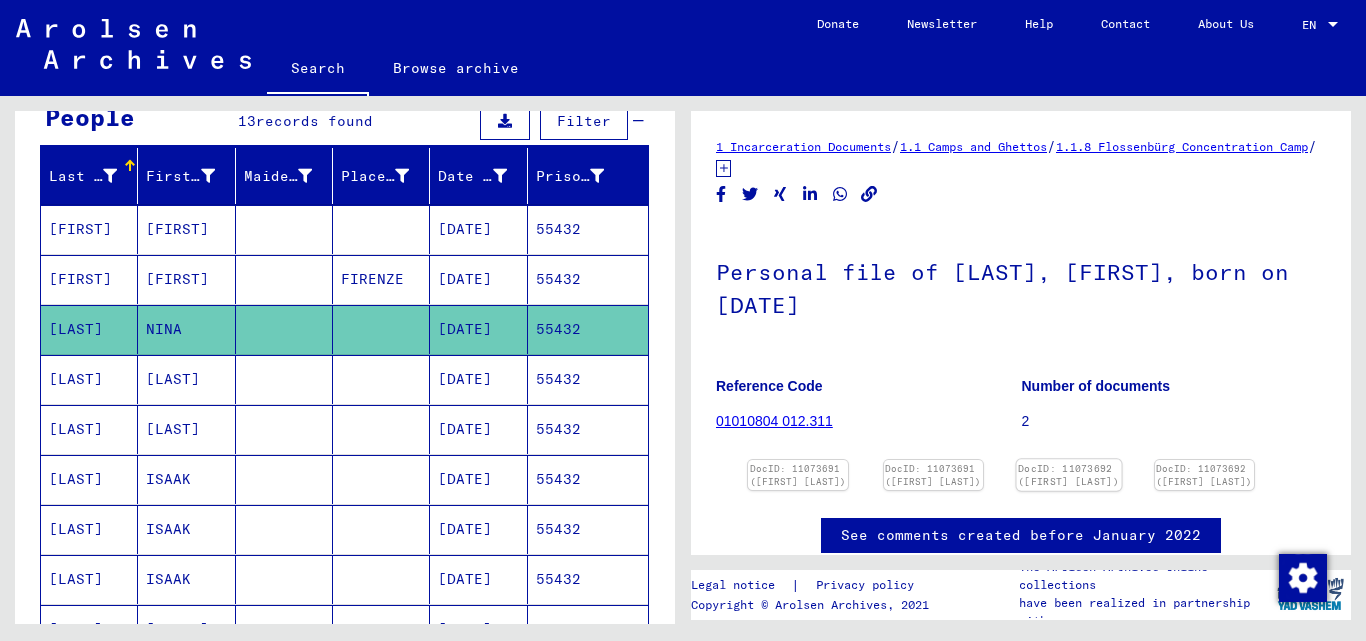 click at bounding box center [798, 460] 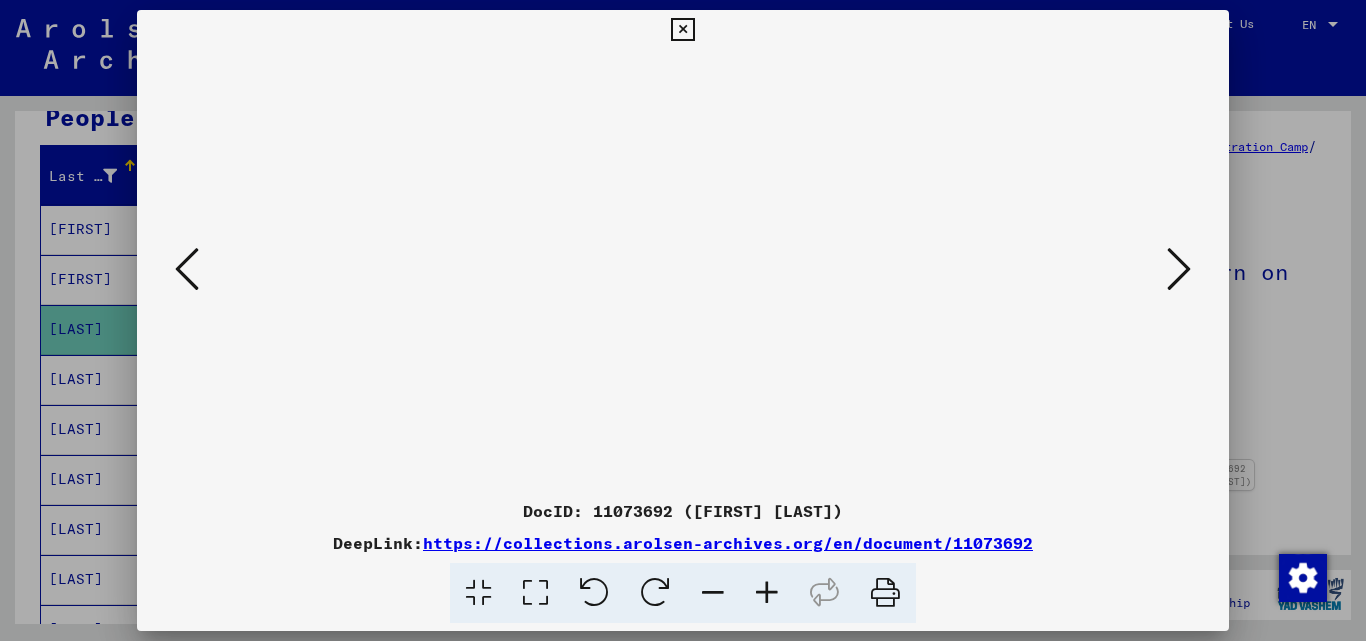 click at bounding box center (682, 30) 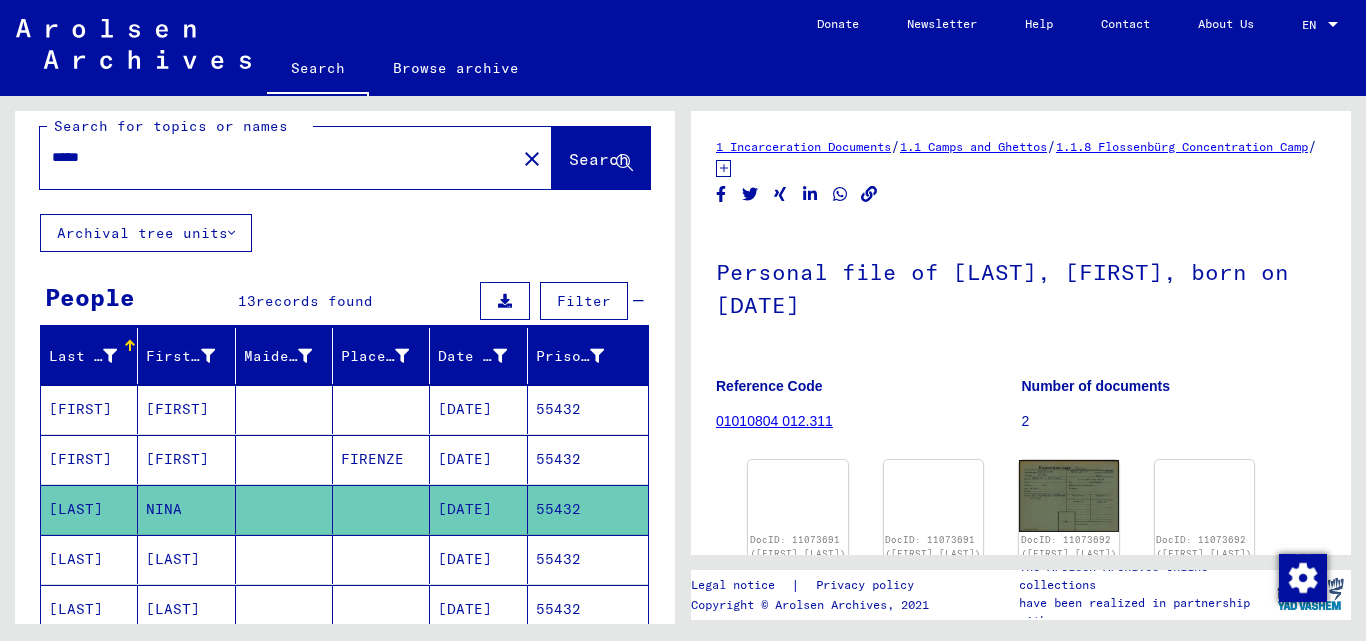scroll, scrollTop: 0, scrollLeft: 0, axis: both 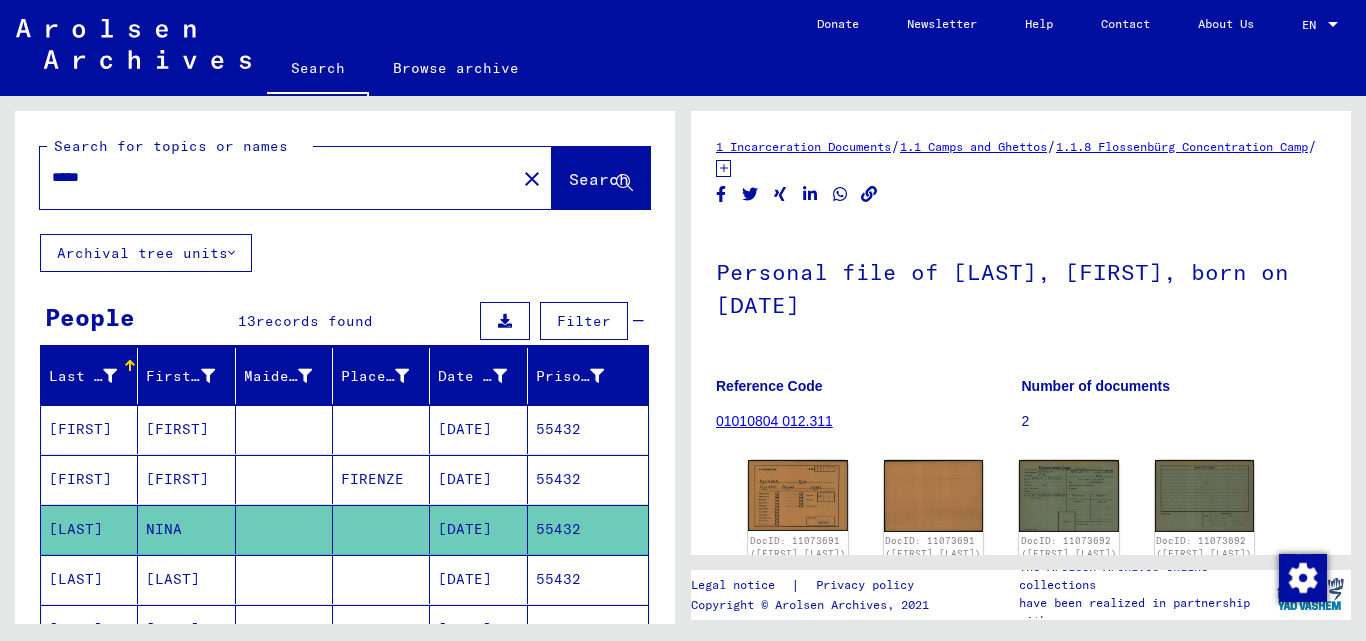 click on "*****" at bounding box center [278, 177] 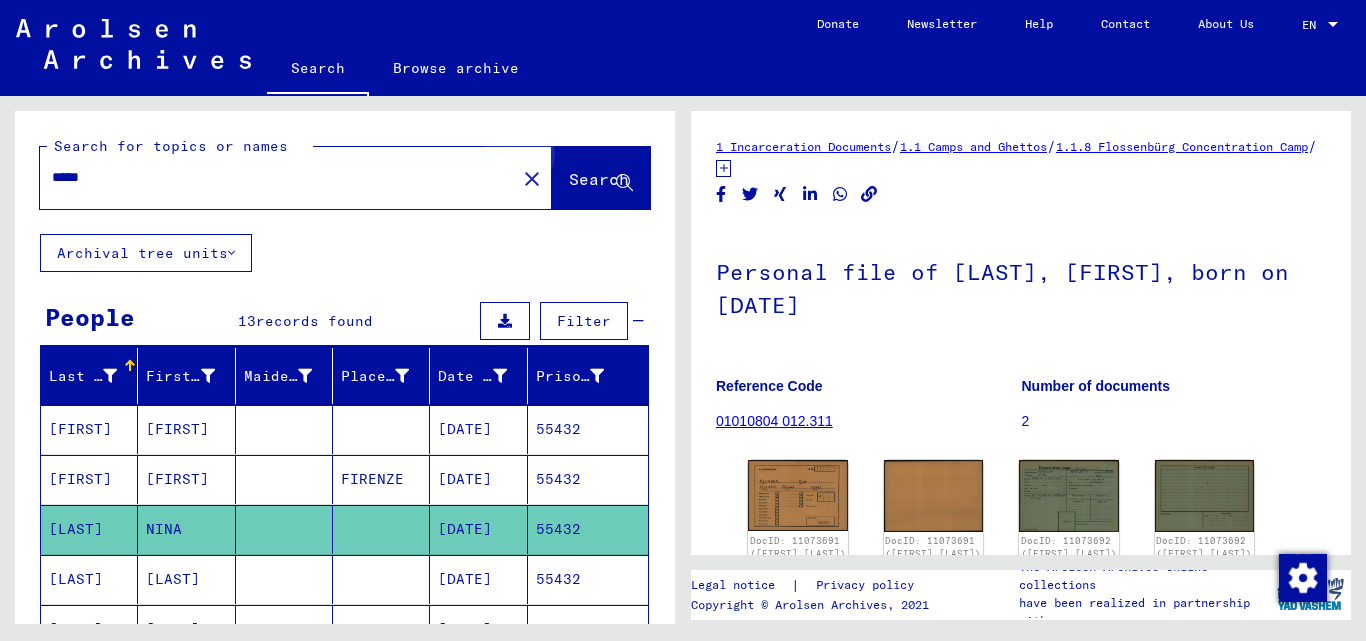 click on "Search" at bounding box center [599, 179] 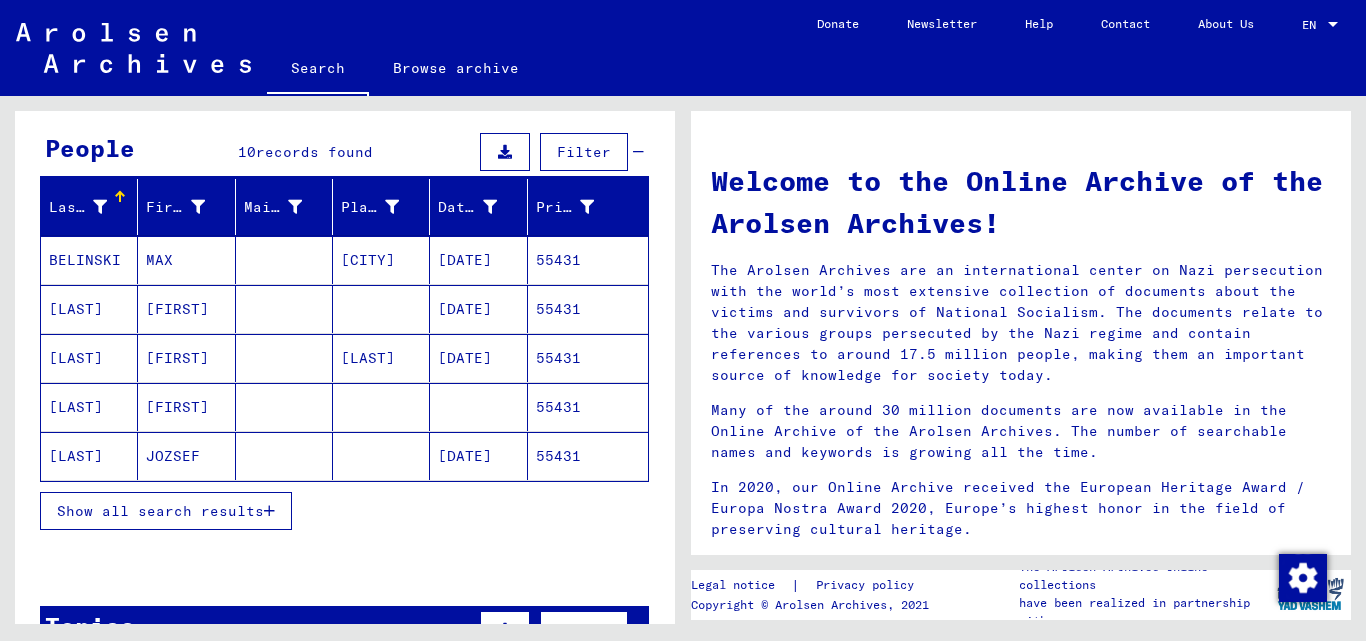 scroll, scrollTop: 200, scrollLeft: 0, axis: vertical 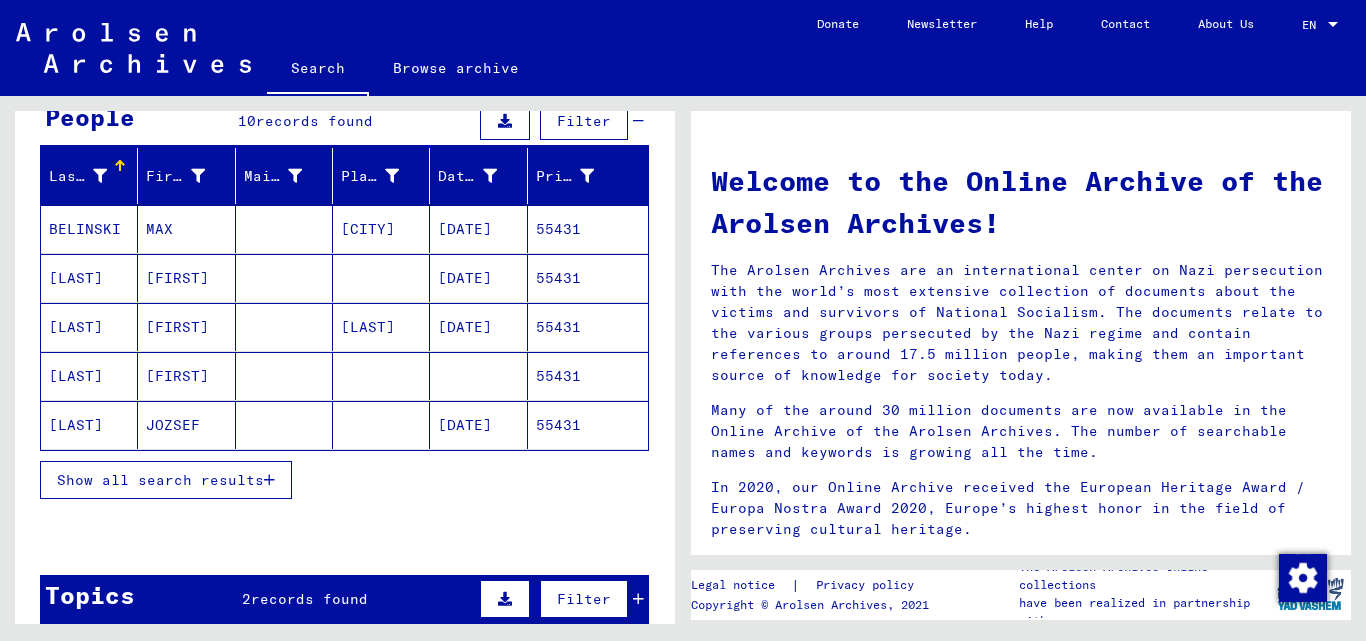 click at bounding box center [269, 480] 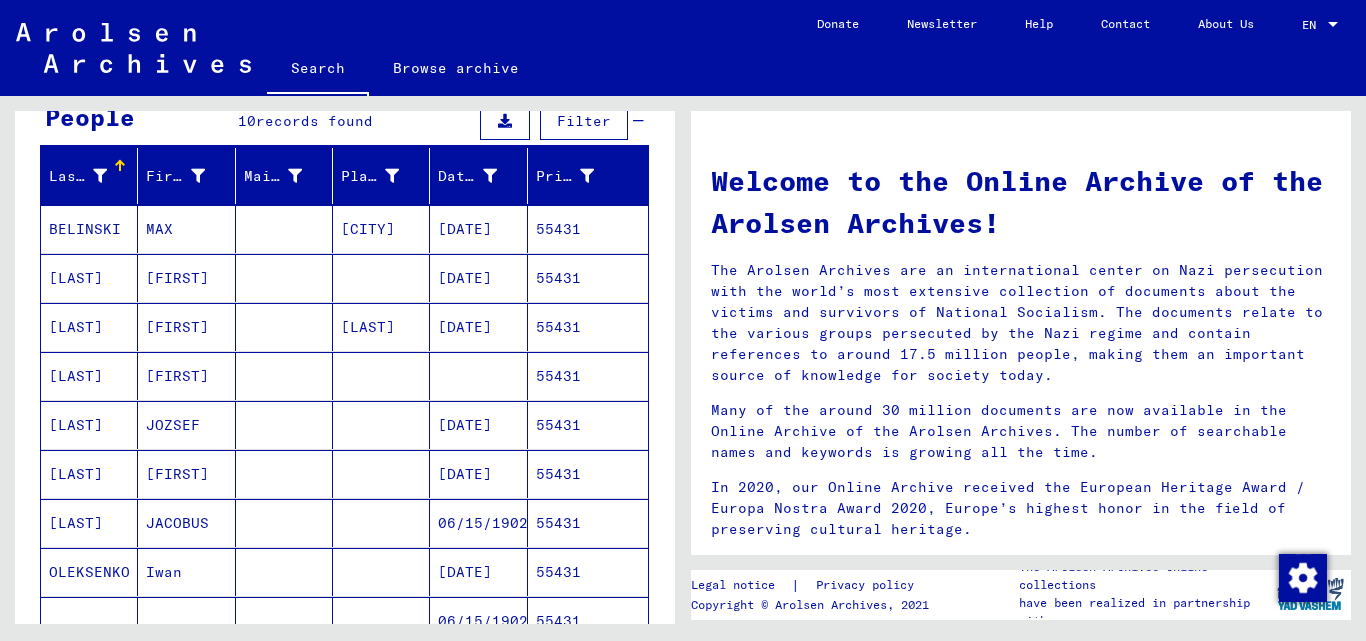 click on "[LAST]" at bounding box center (89, 229) 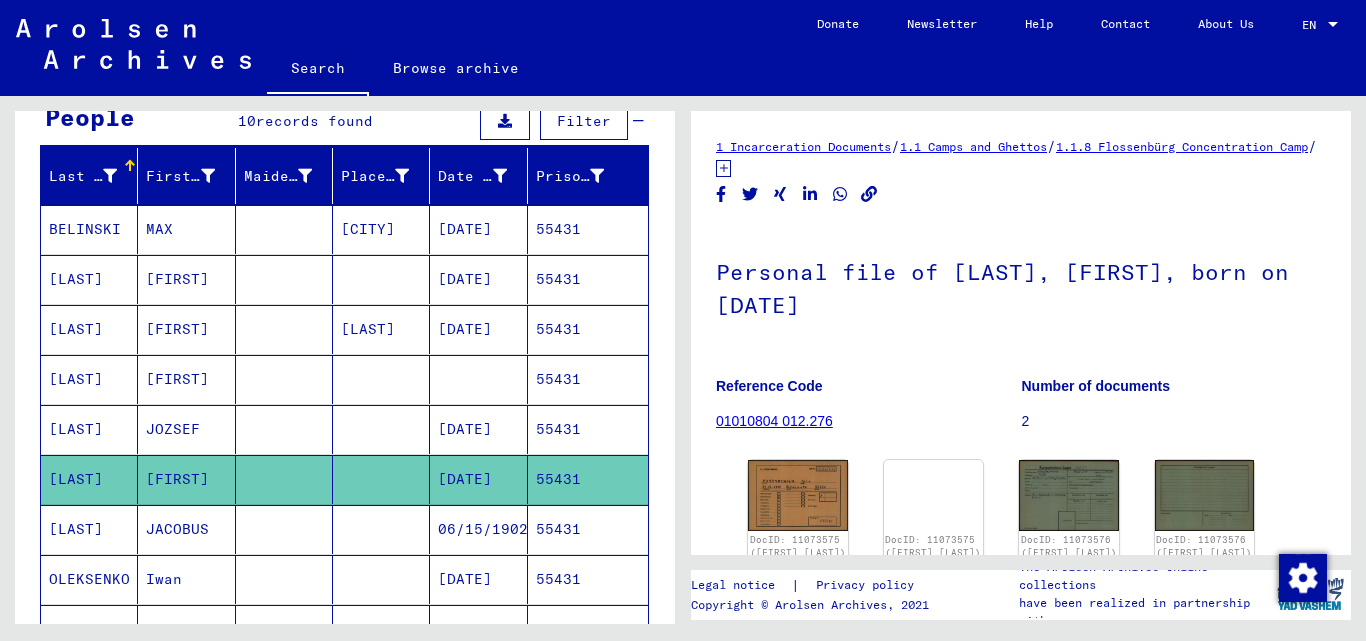 scroll, scrollTop: 0, scrollLeft: 0, axis: both 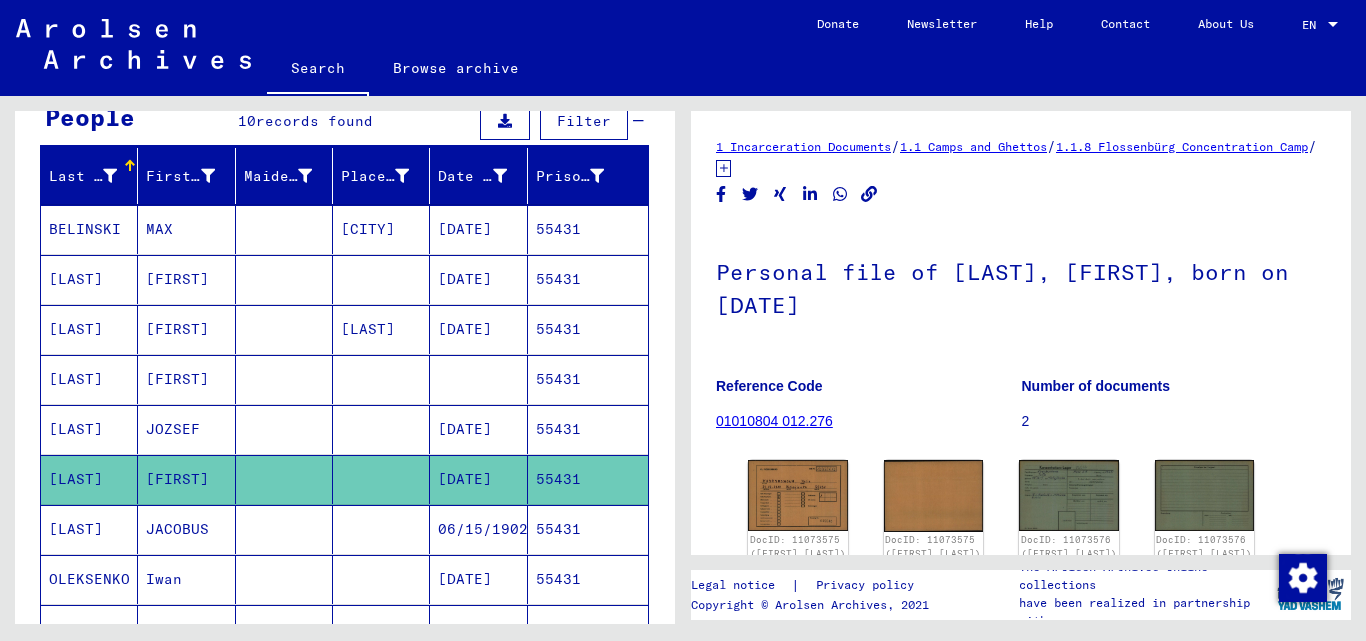 drag, startPoint x: 994, startPoint y: 271, endPoint x: 1208, endPoint y: 264, distance: 214.11446 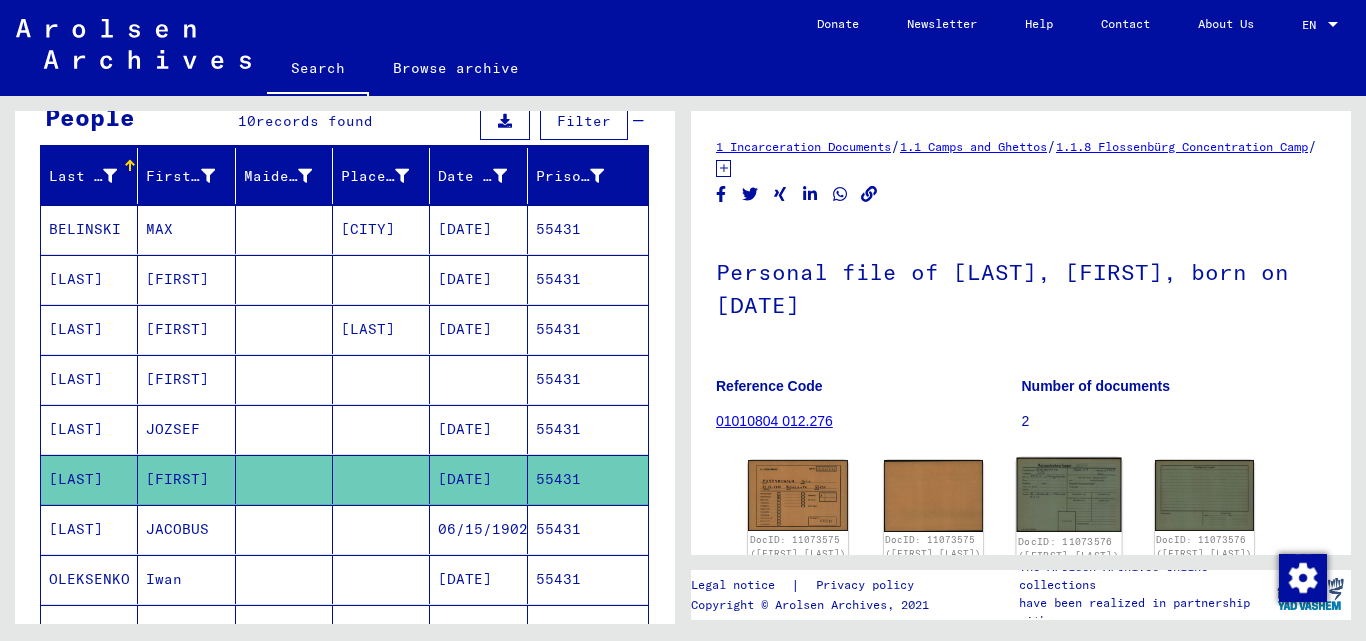 click at bounding box center (798, 495) 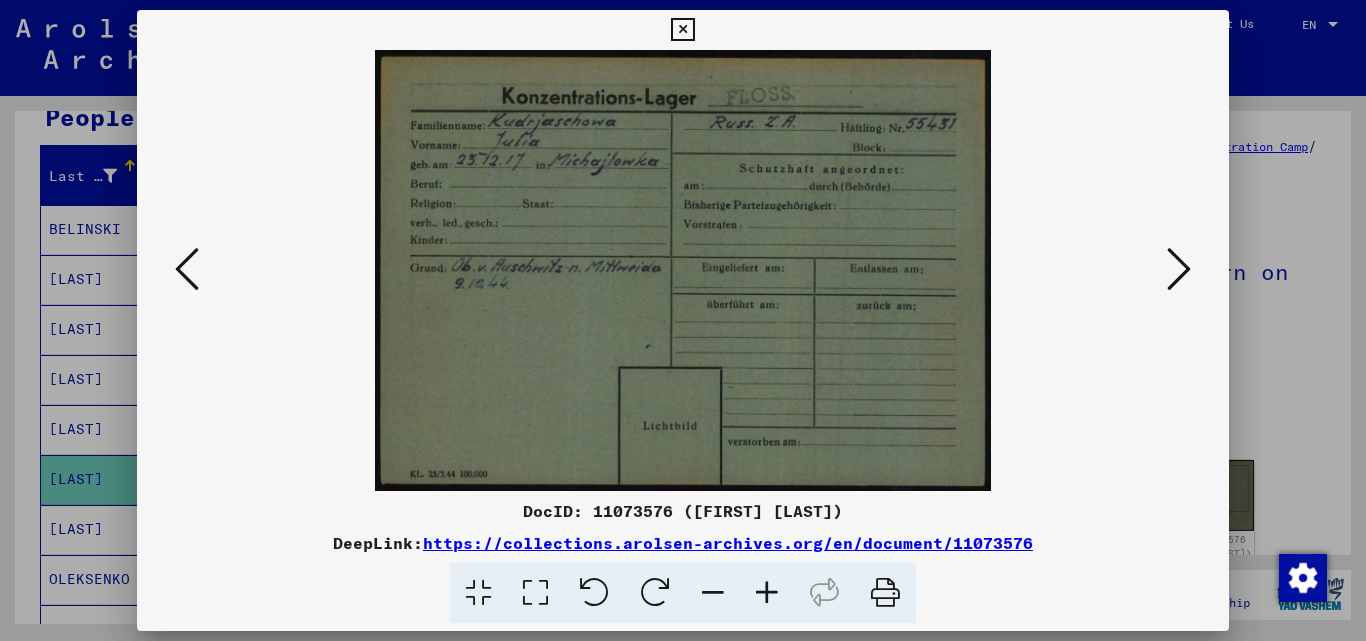 click at bounding box center [682, 30] 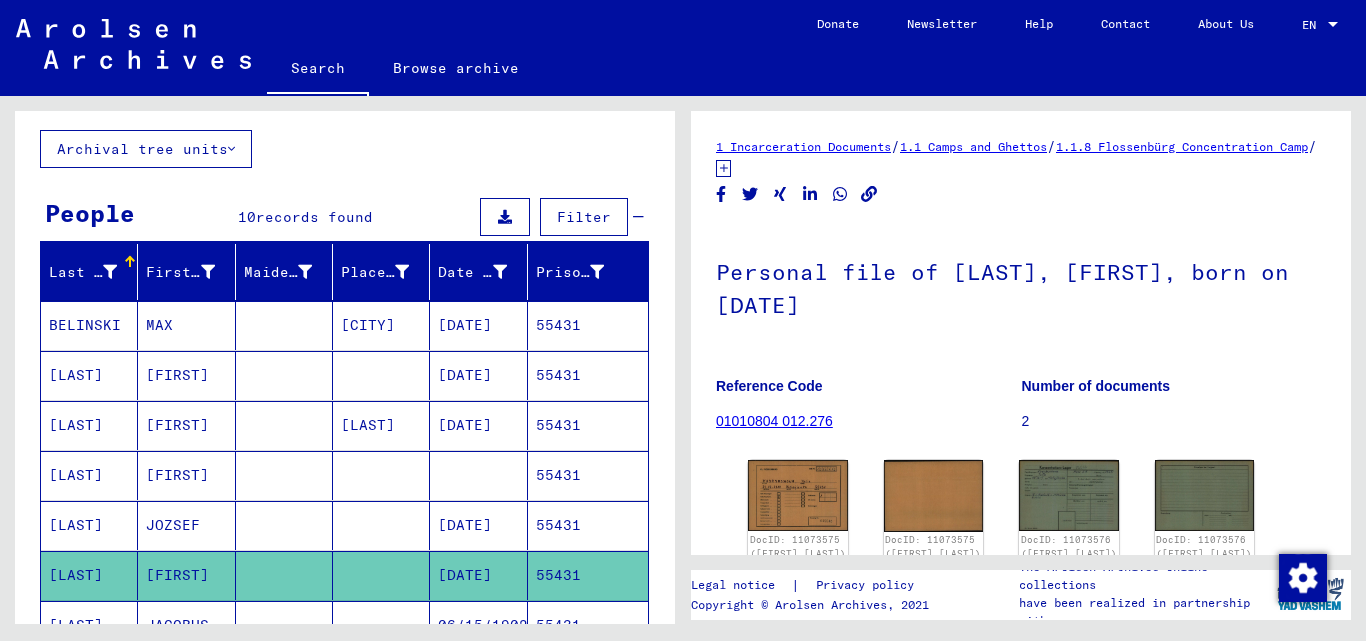 scroll, scrollTop: 0, scrollLeft: 0, axis: both 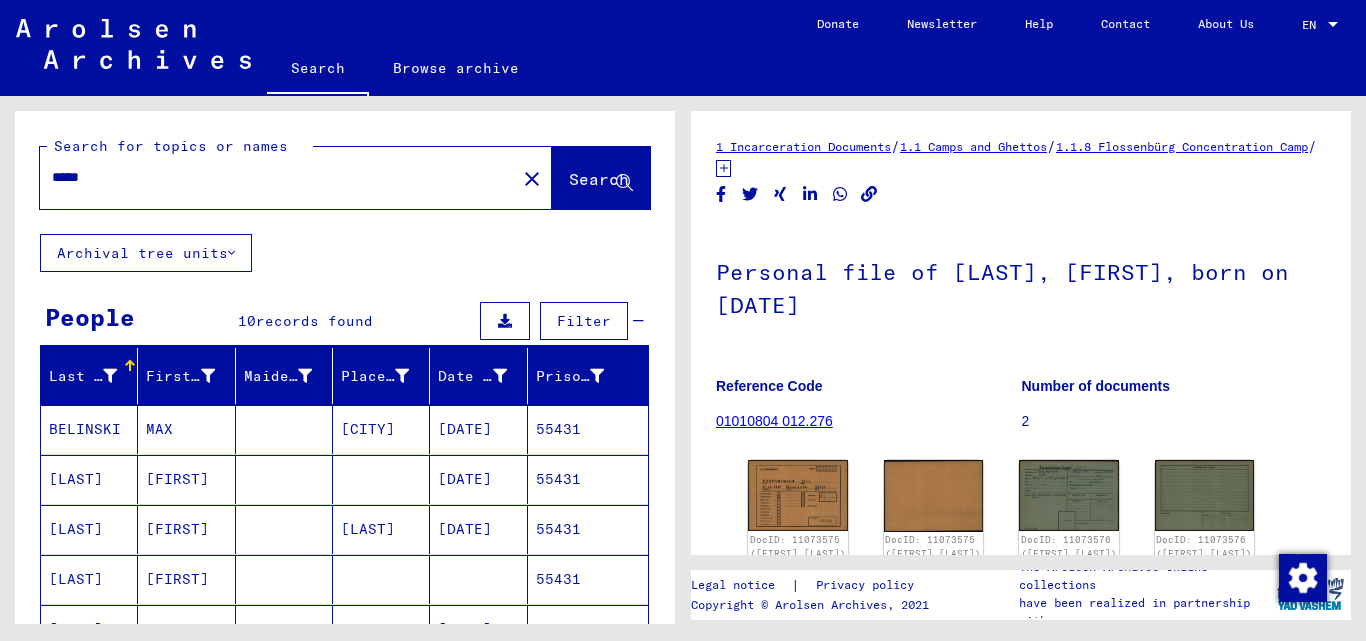 click on "*****" at bounding box center [272, 177] 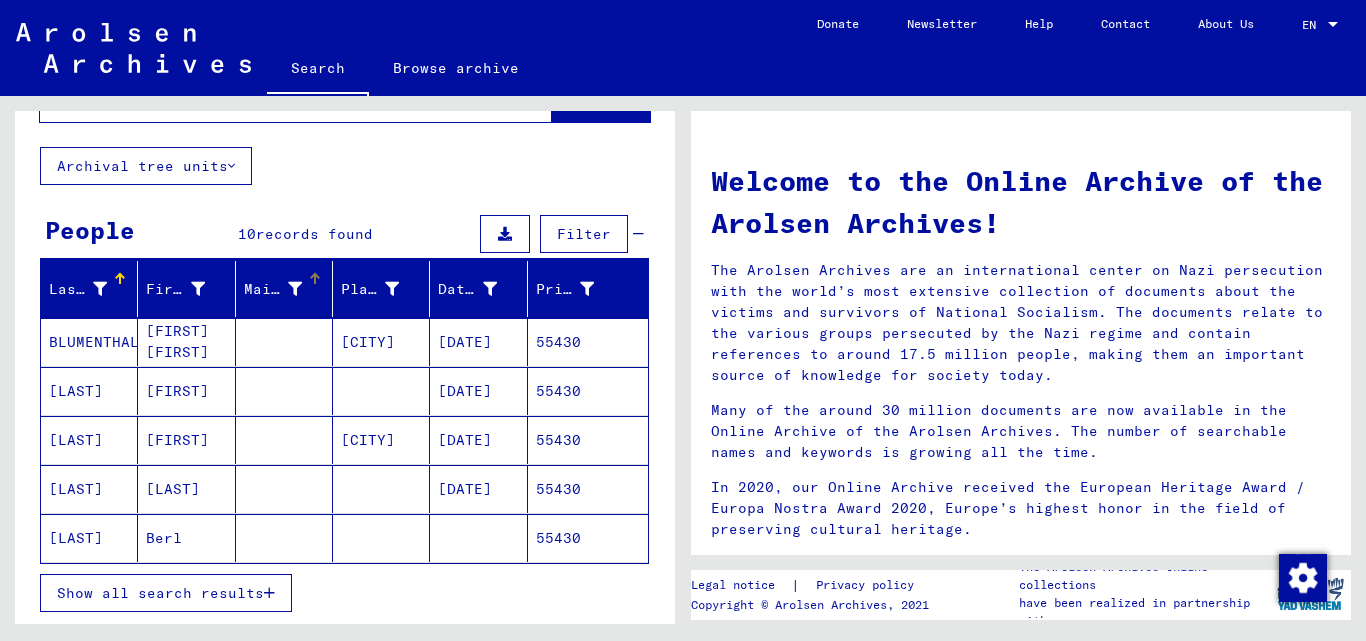 scroll, scrollTop: 200, scrollLeft: 0, axis: vertical 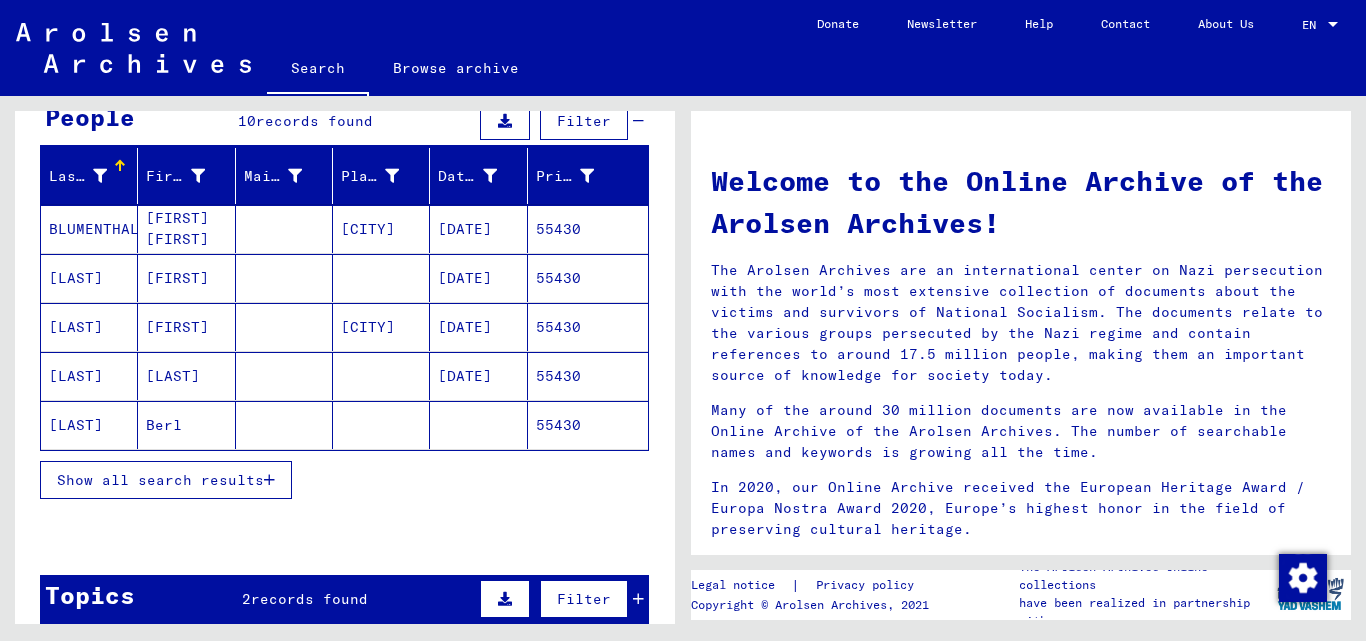 click on "Show all search results" at bounding box center (166, 480) 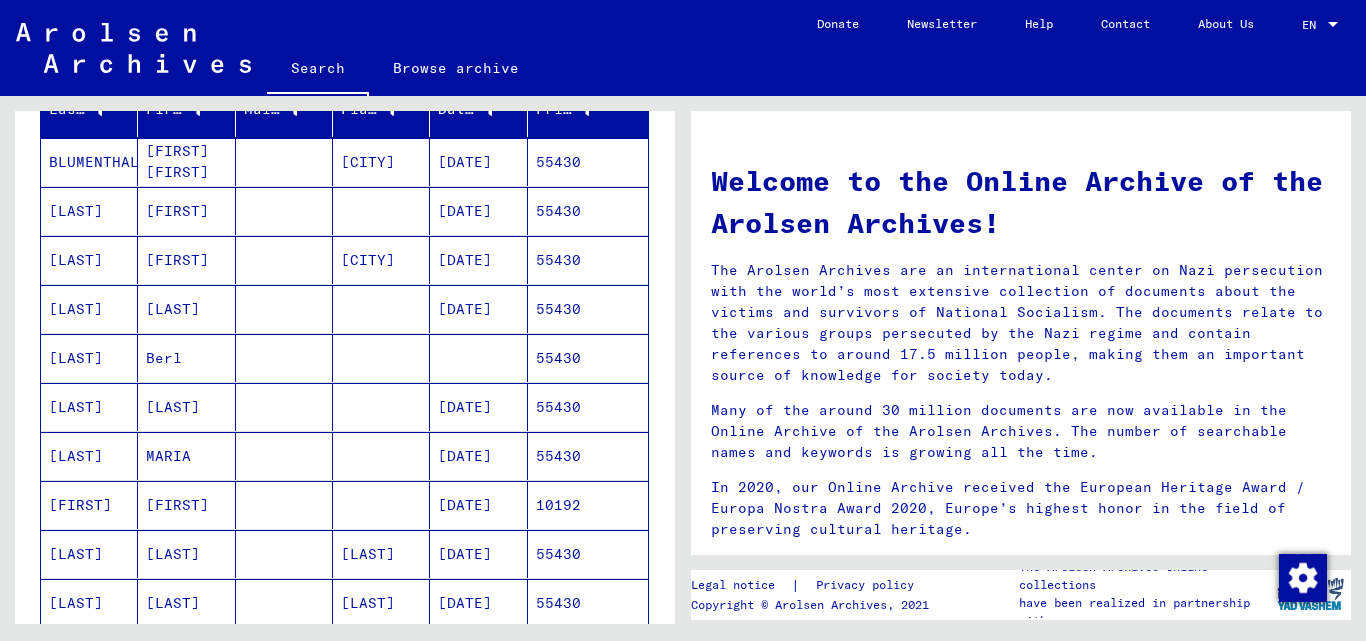 scroll, scrollTop: 300, scrollLeft: 0, axis: vertical 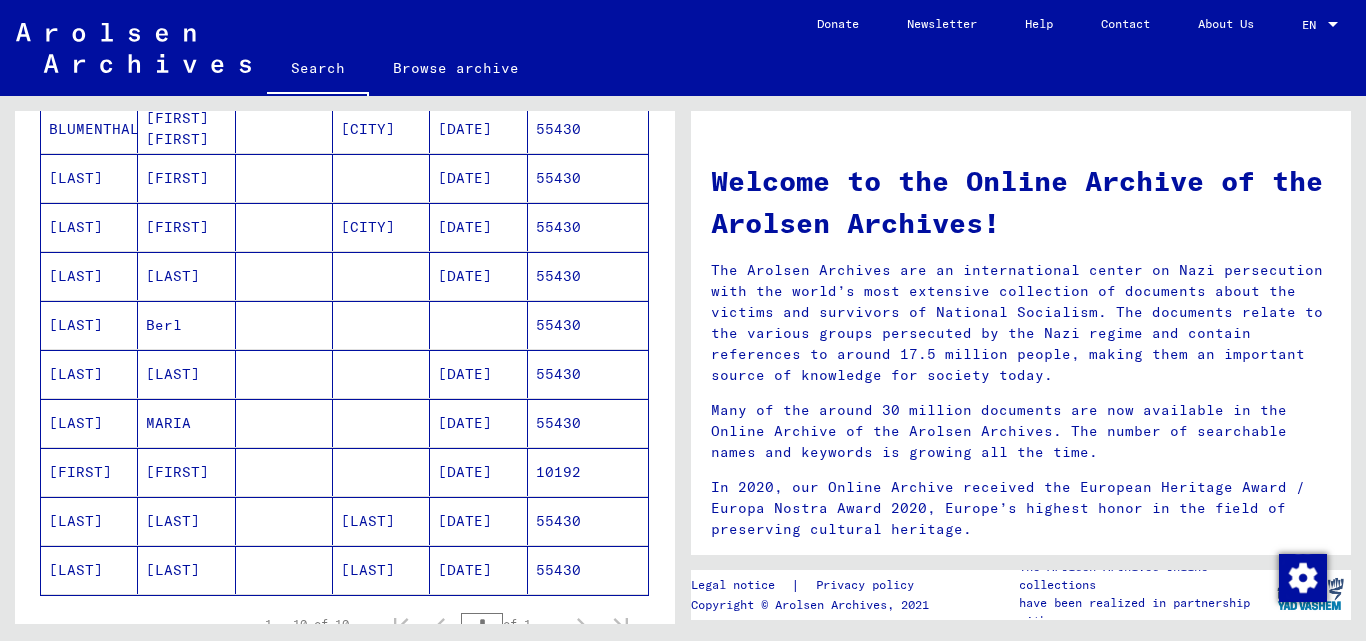 click on "55430" at bounding box center [588, 129] 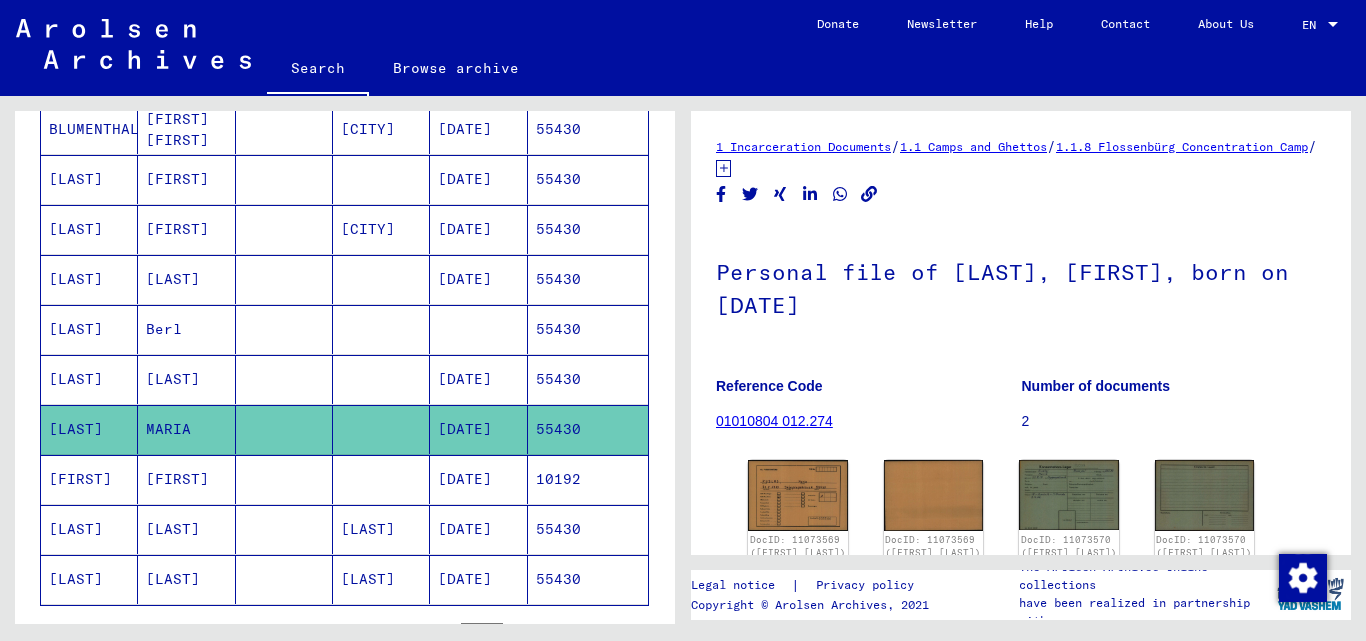 scroll, scrollTop: 0, scrollLeft: 0, axis: both 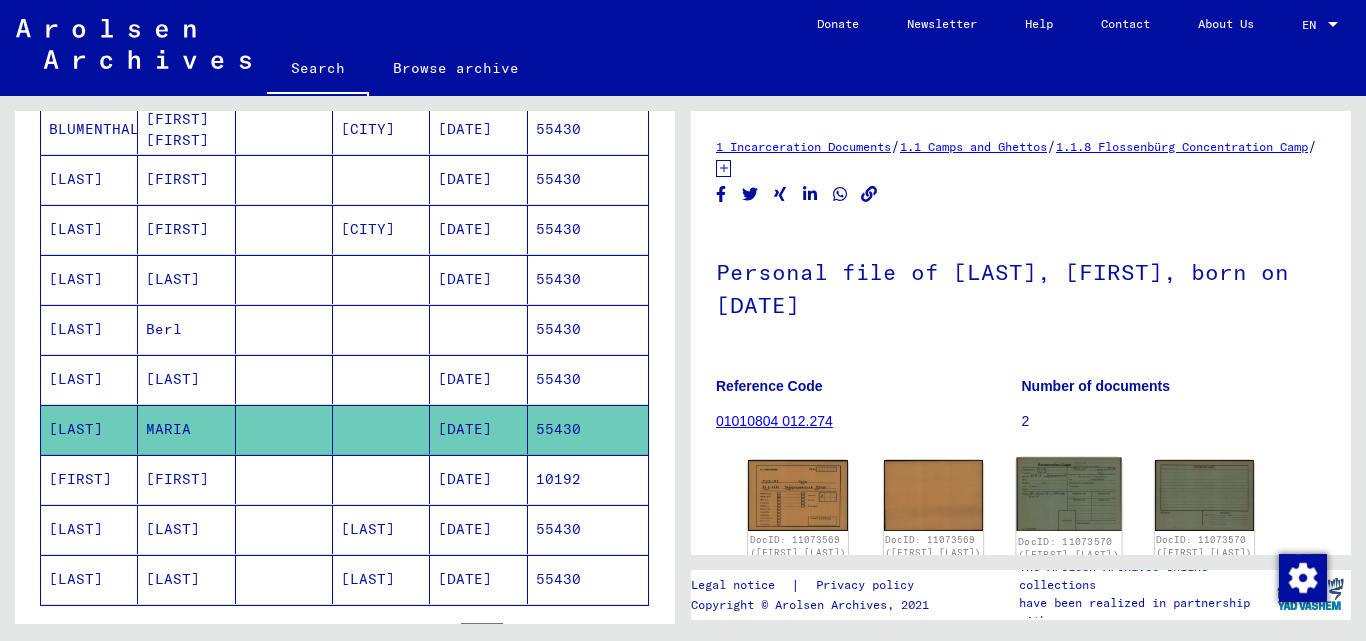click at bounding box center [798, 495] 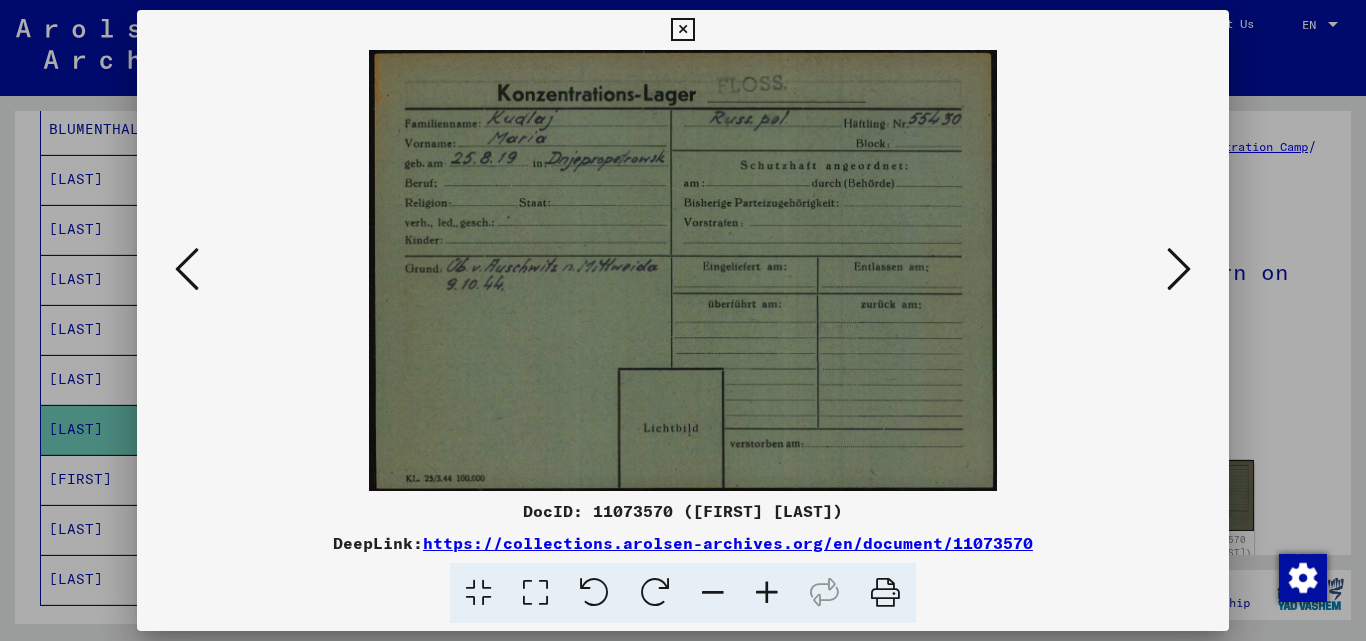 click at bounding box center (682, 30) 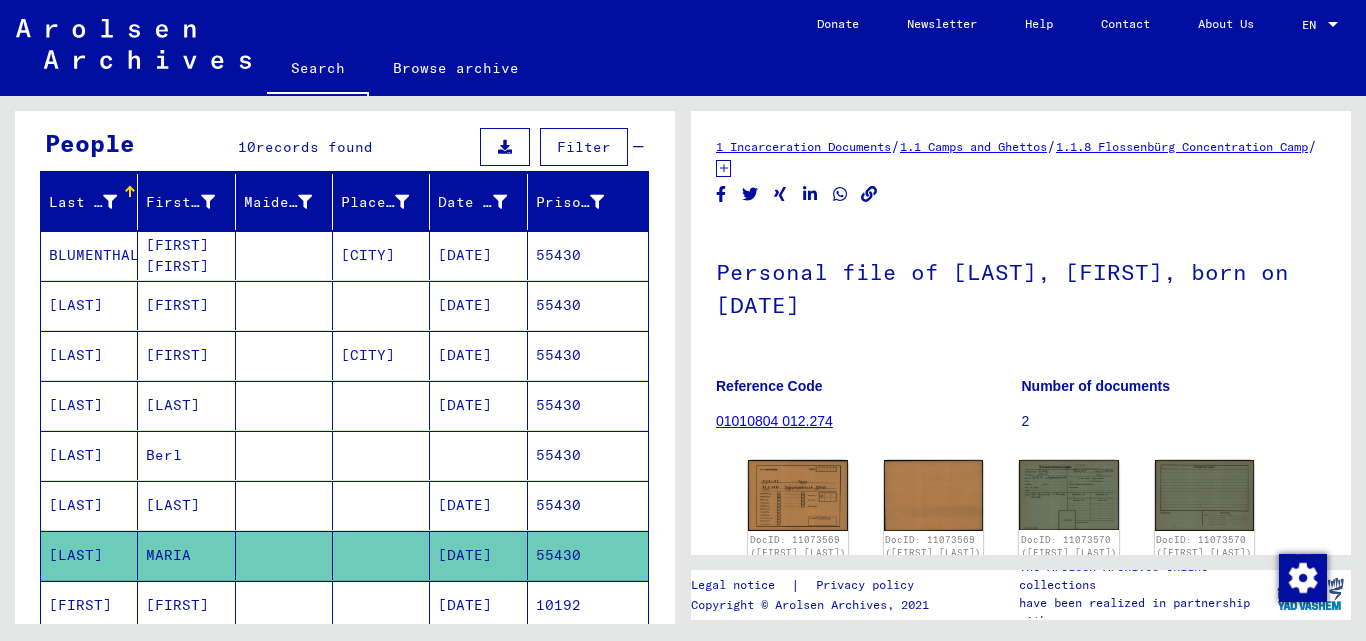 scroll, scrollTop: 0, scrollLeft: 0, axis: both 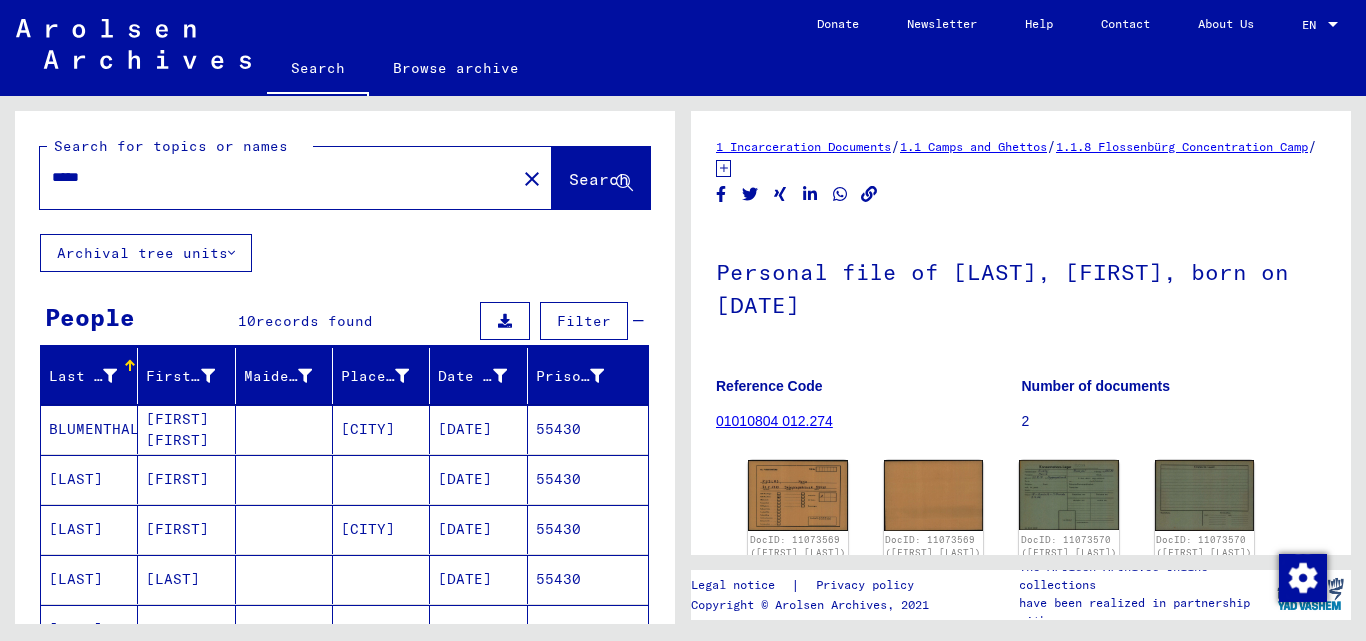 click on "*****" at bounding box center [278, 177] 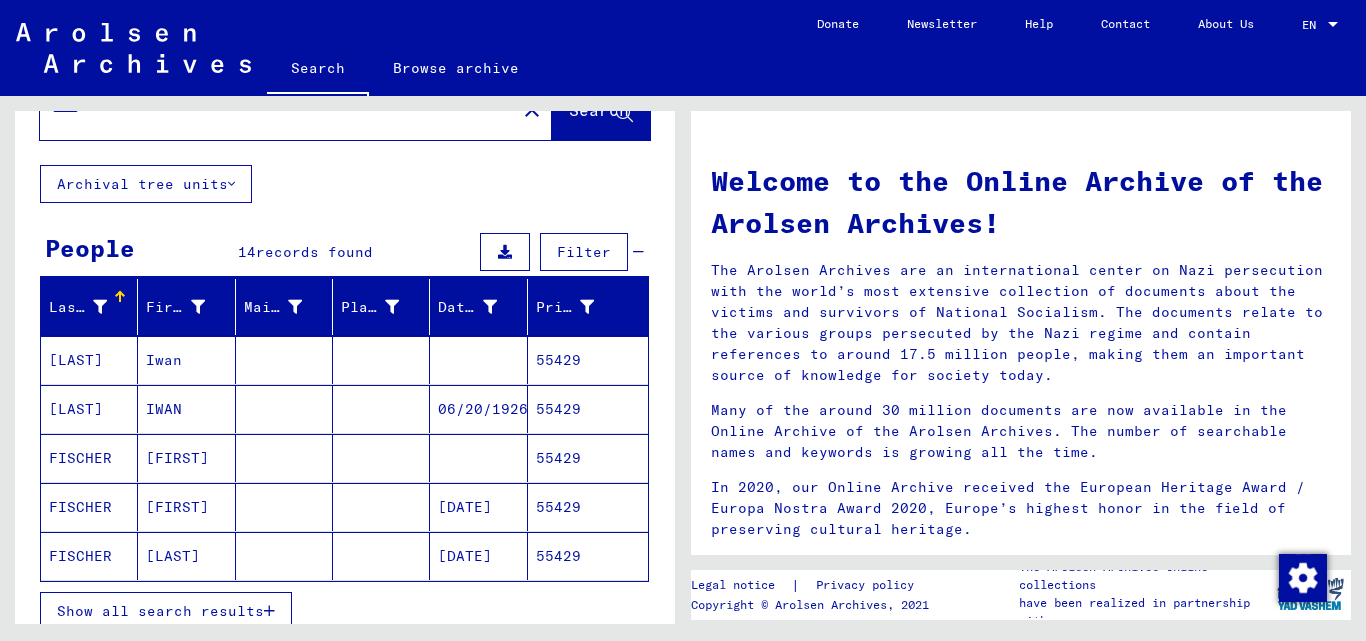 scroll, scrollTop: 100, scrollLeft: 0, axis: vertical 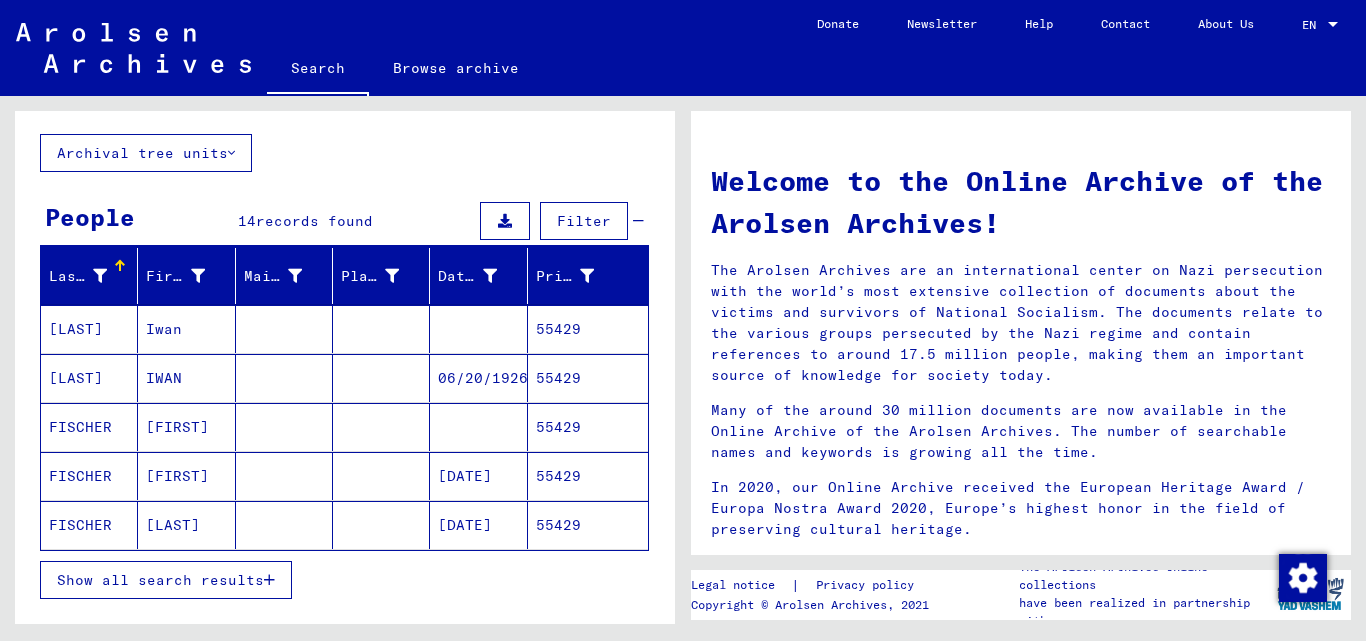 click on "Show all search results" at bounding box center [166, 580] 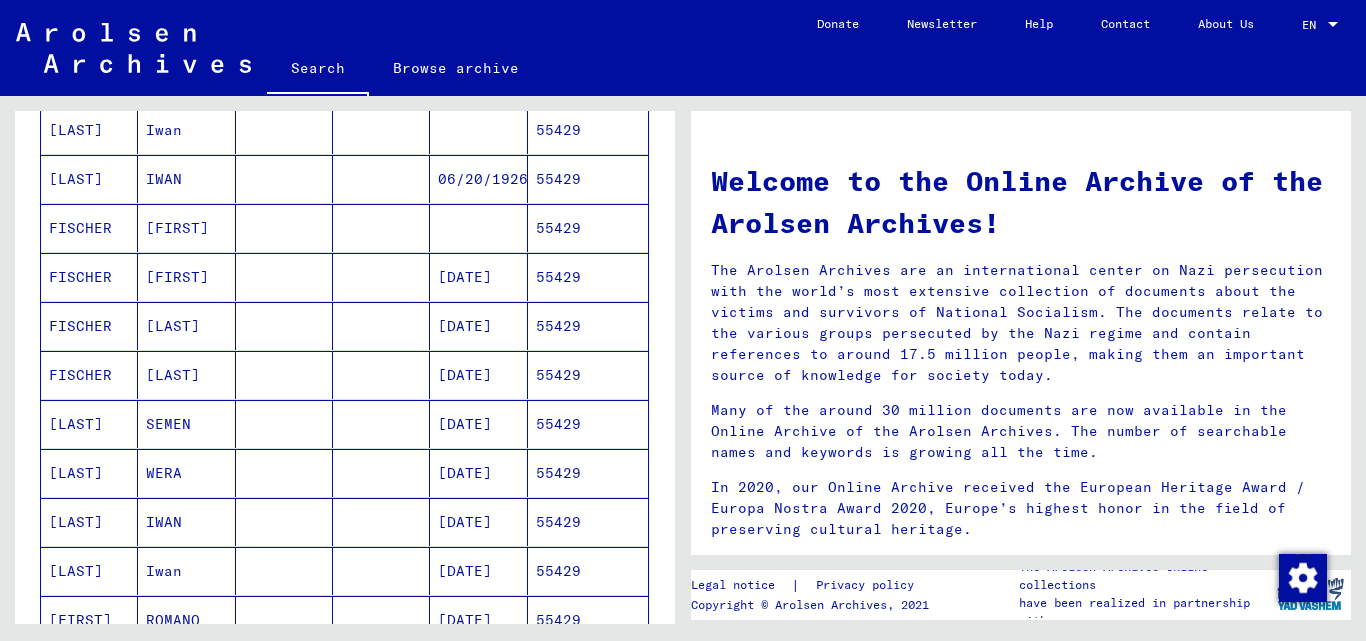 scroll, scrollTop: 300, scrollLeft: 0, axis: vertical 